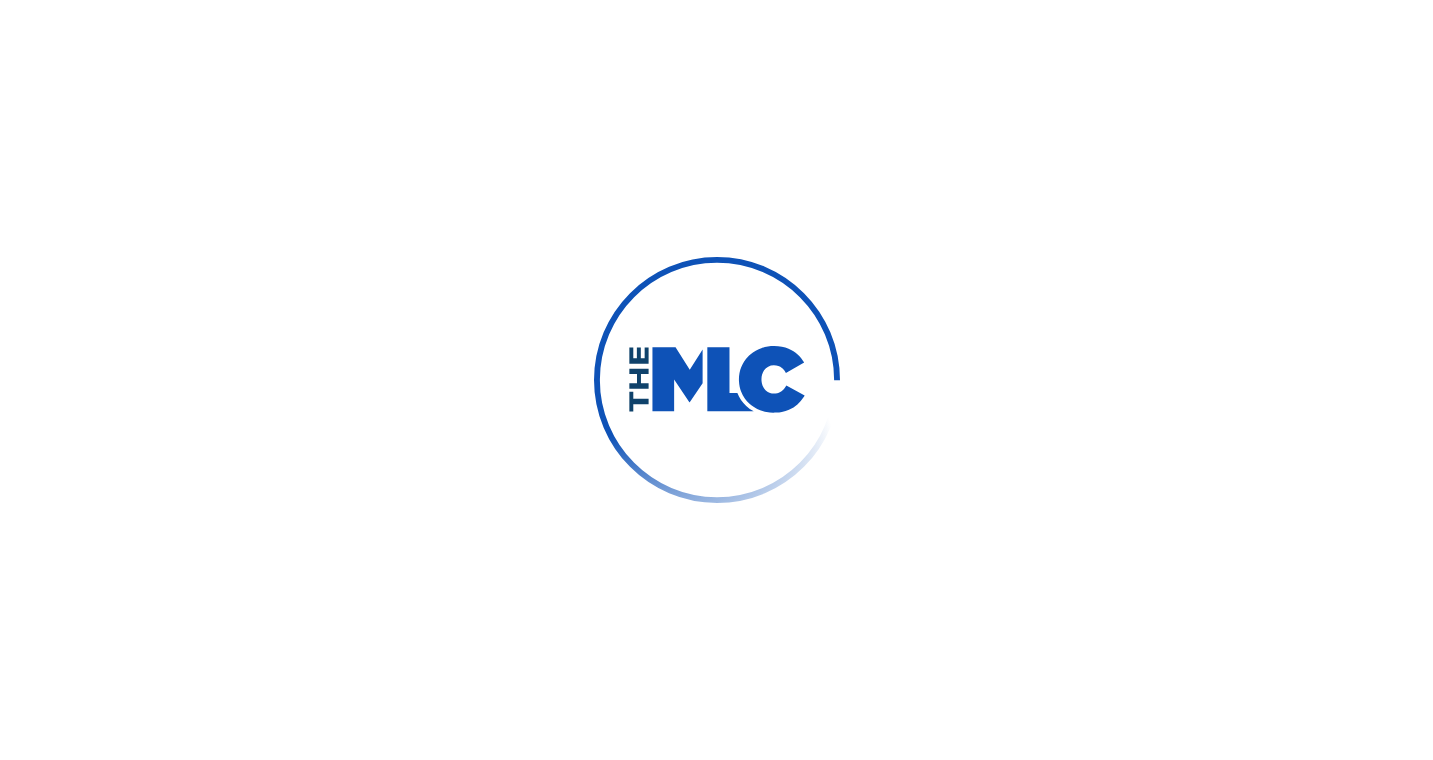 scroll, scrollTop: 0, scrollLeft: 0, axis: both 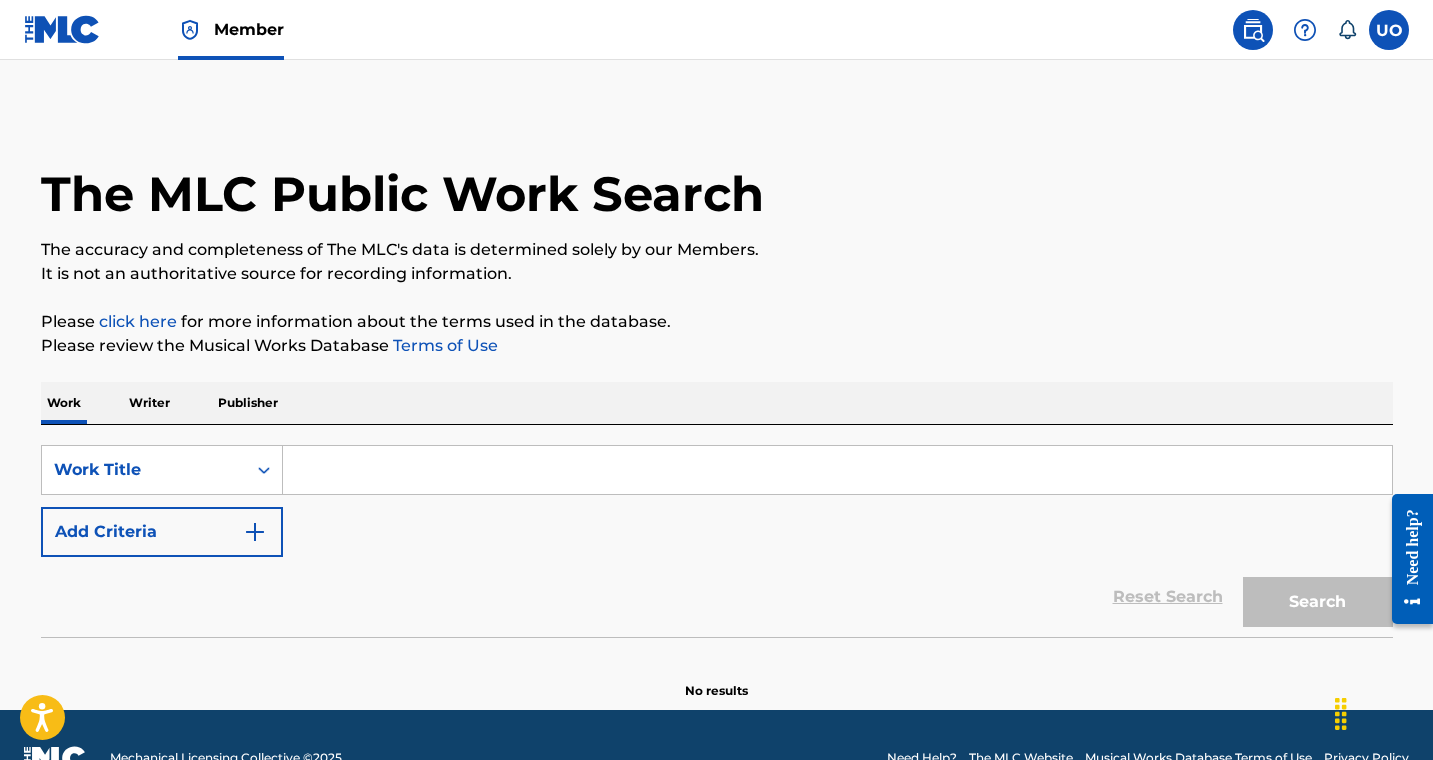 click at bounding box center (1253, 30) 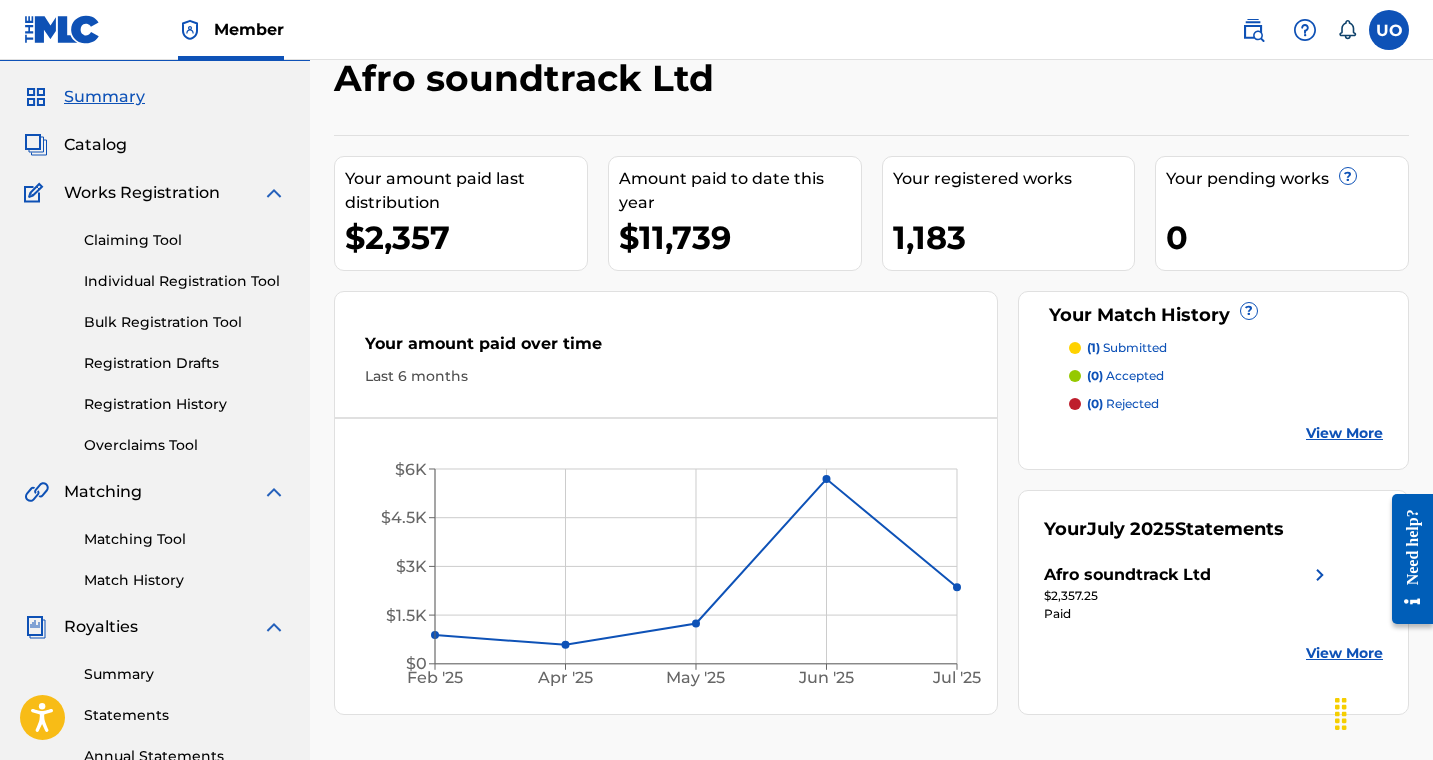 scroll, scrollTop: 0, scrollLeft: 0, axis: both 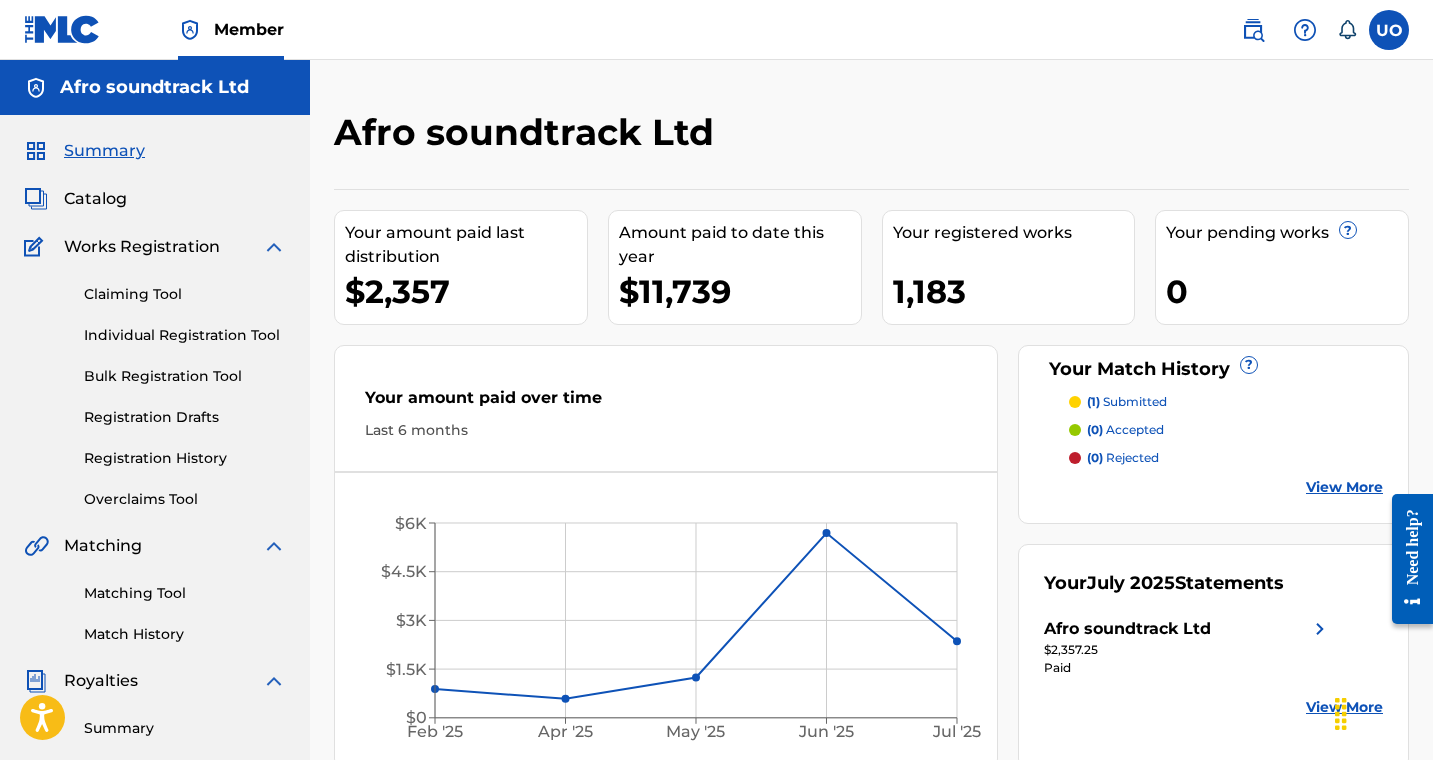 click on "Registration History" at bounding box center [185, 458] 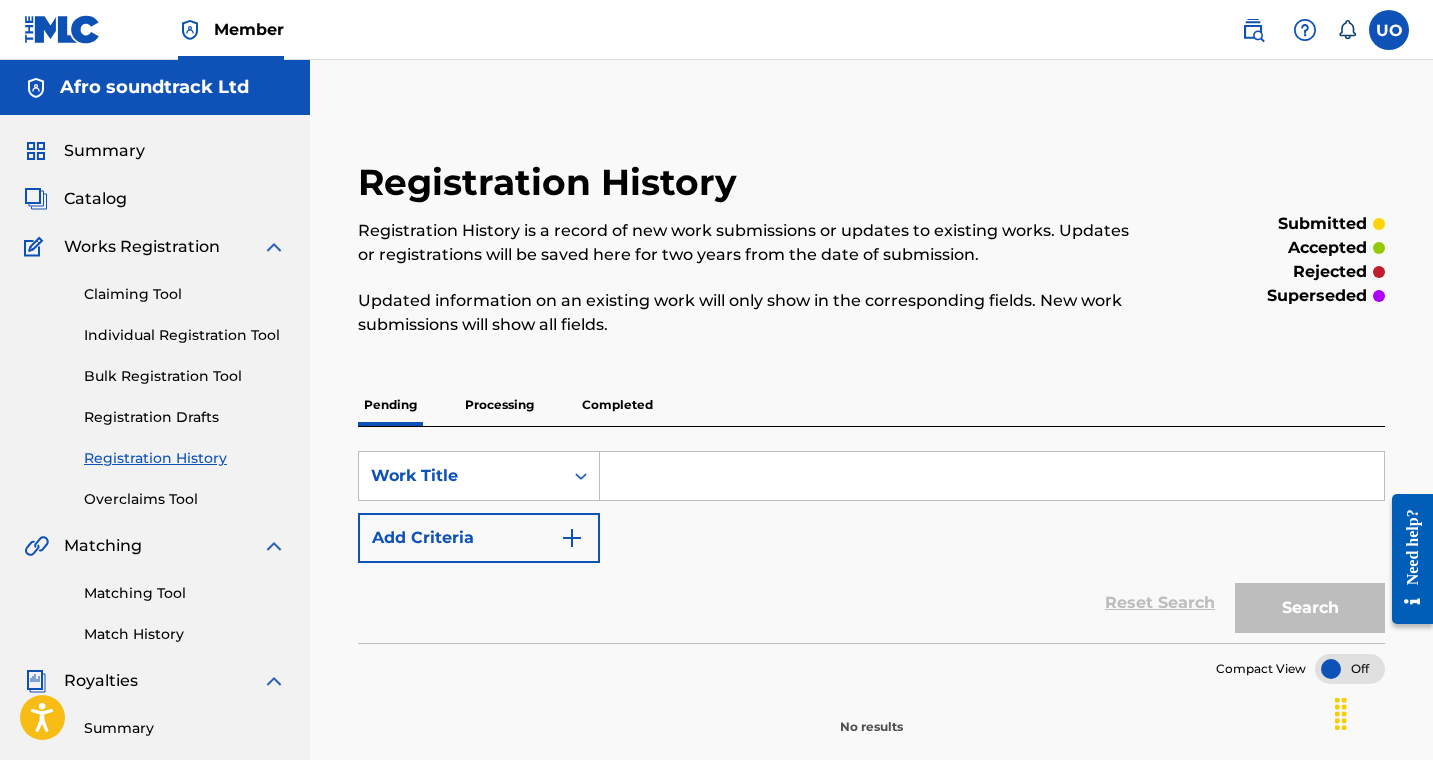 click on "Completed" at bounding box center (617, 405) 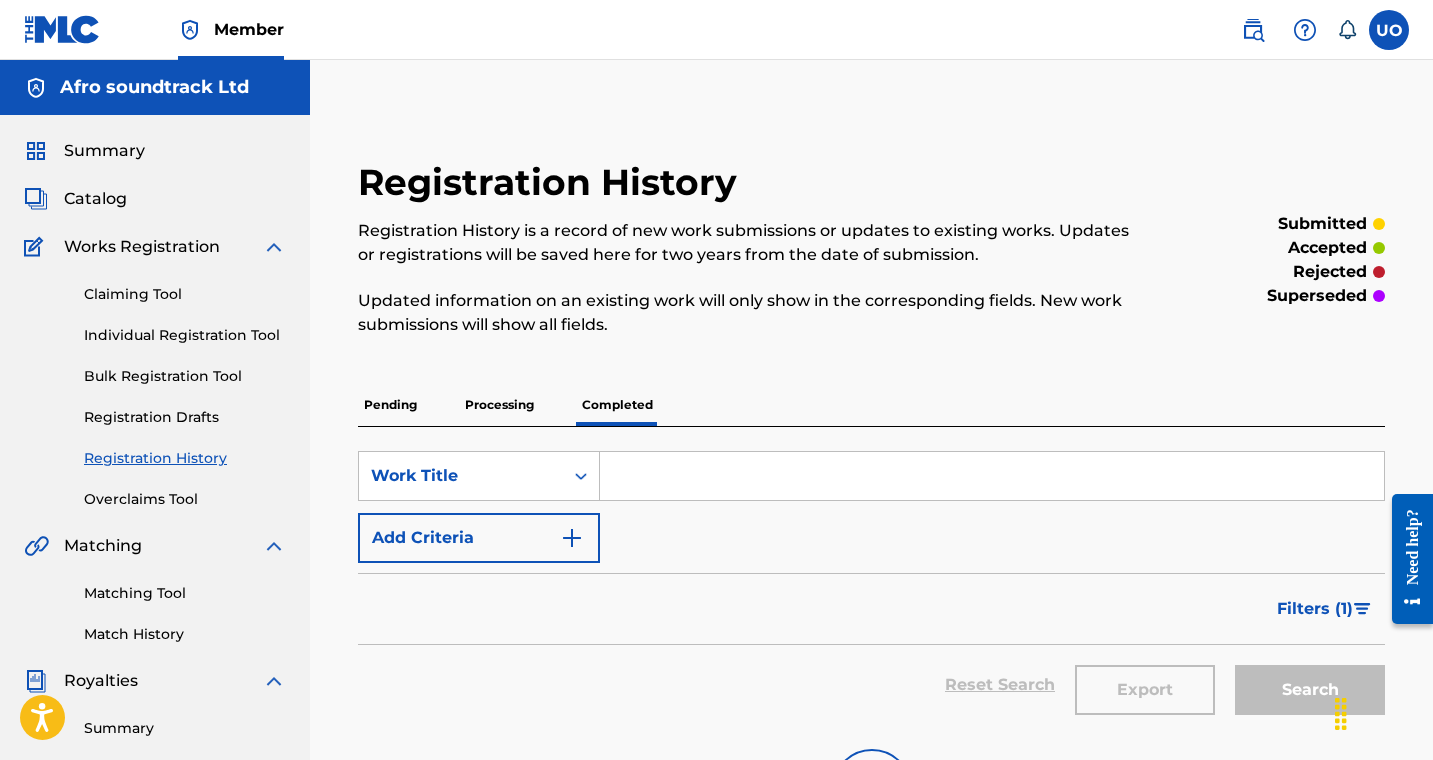 click at bounding box center (992, 476) 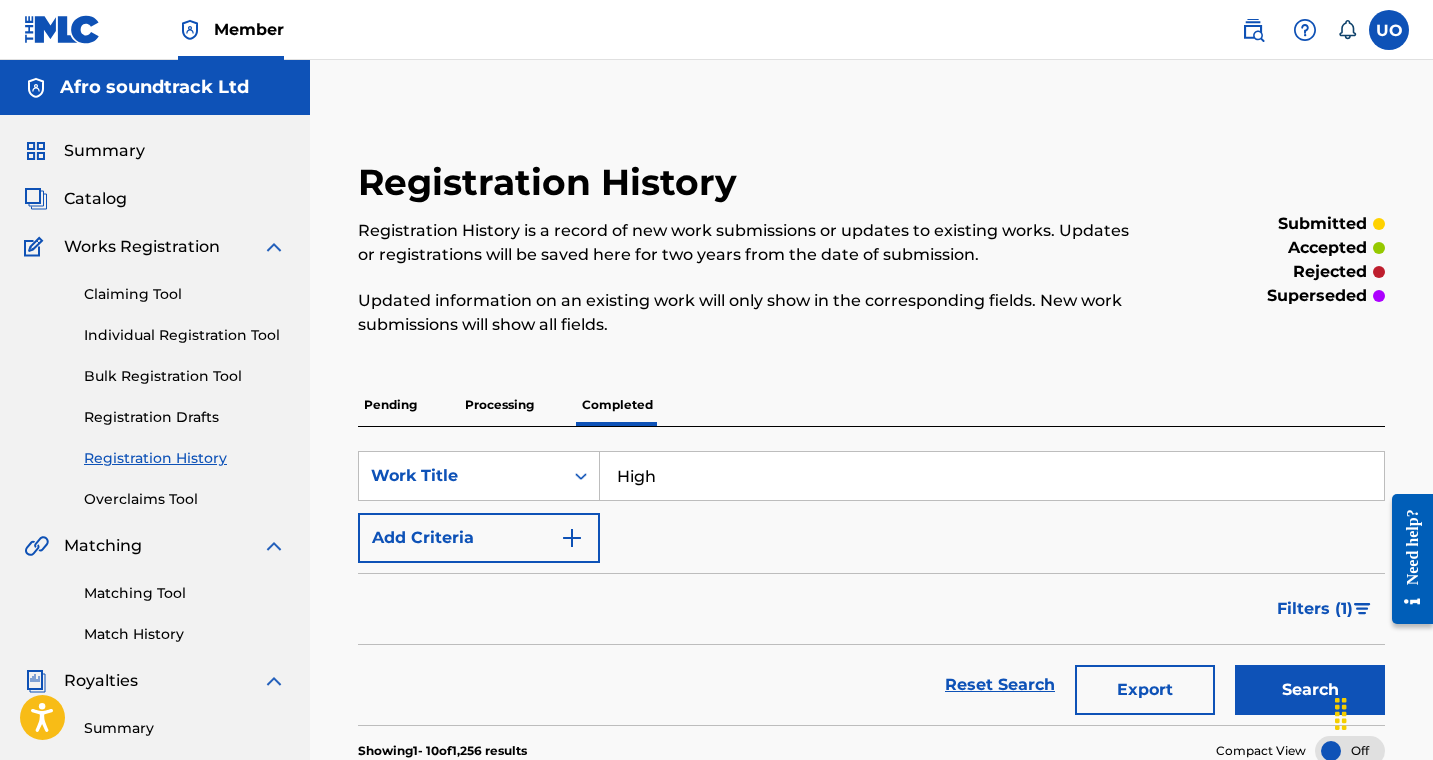 type on "Higher" 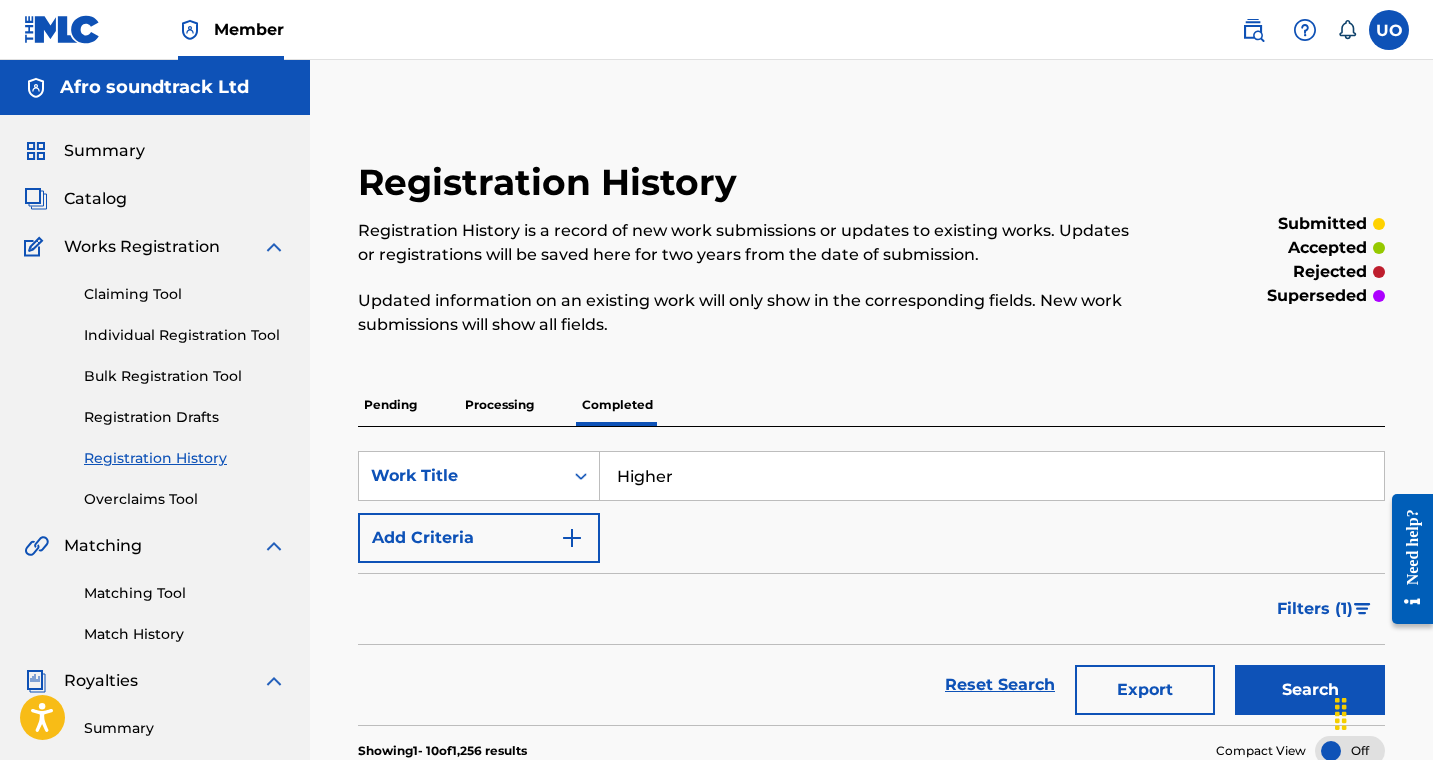 click on "Search" at bounding box center [1310, 690] 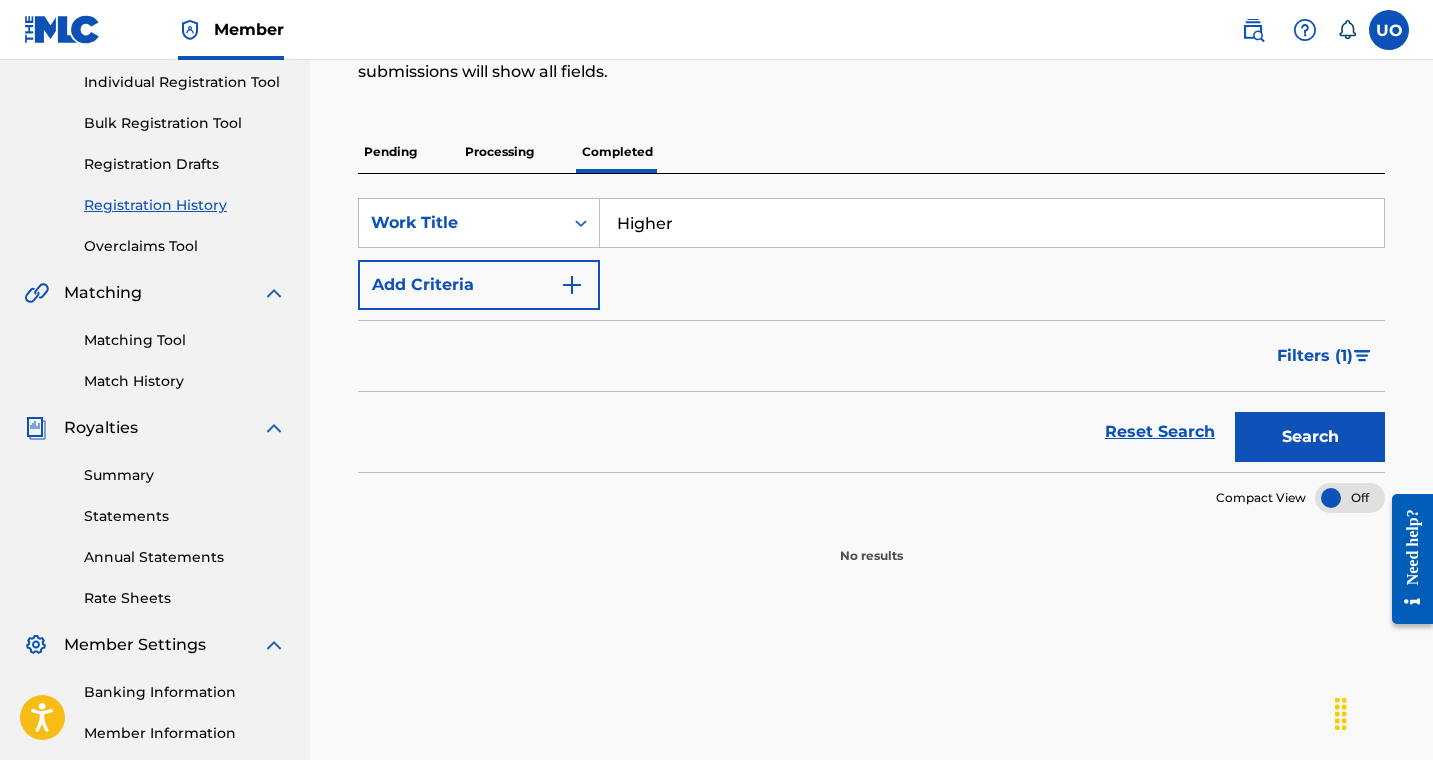 scroll, scrollTop: 228, scrollLeft: 0, axis: vertical 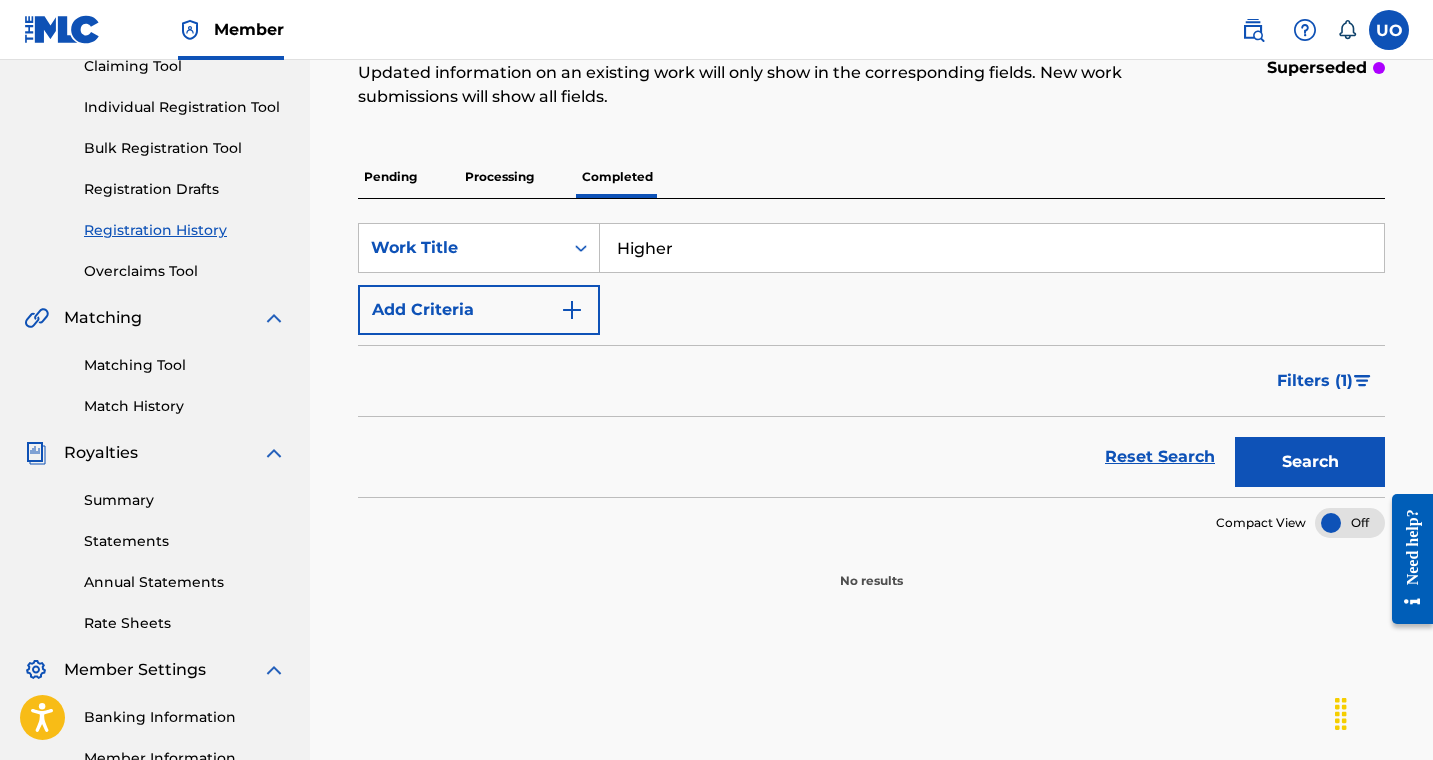 click on "Processing" at bounding box center [499, 177] 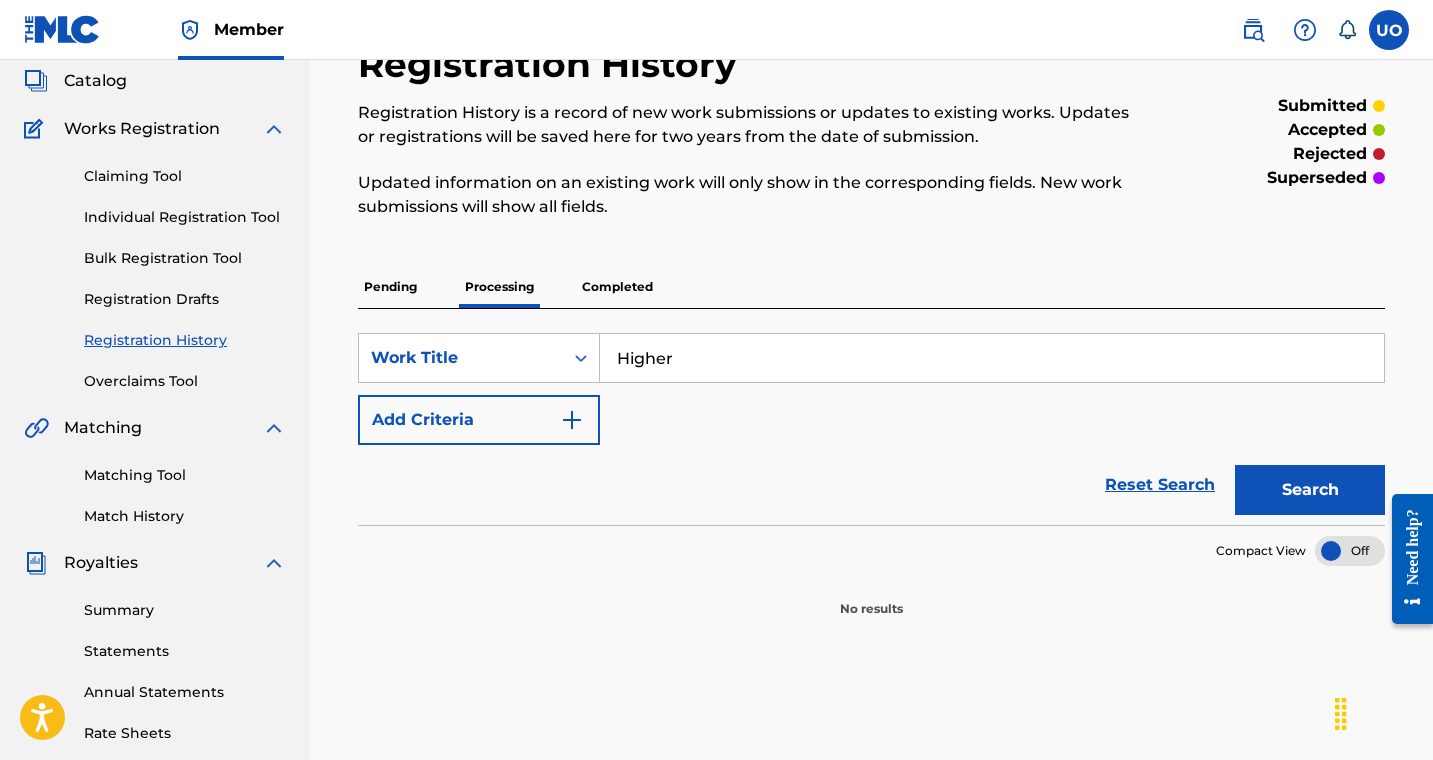 scroll, scrollTop: 131, scrollLeft: 0, axis: vertical 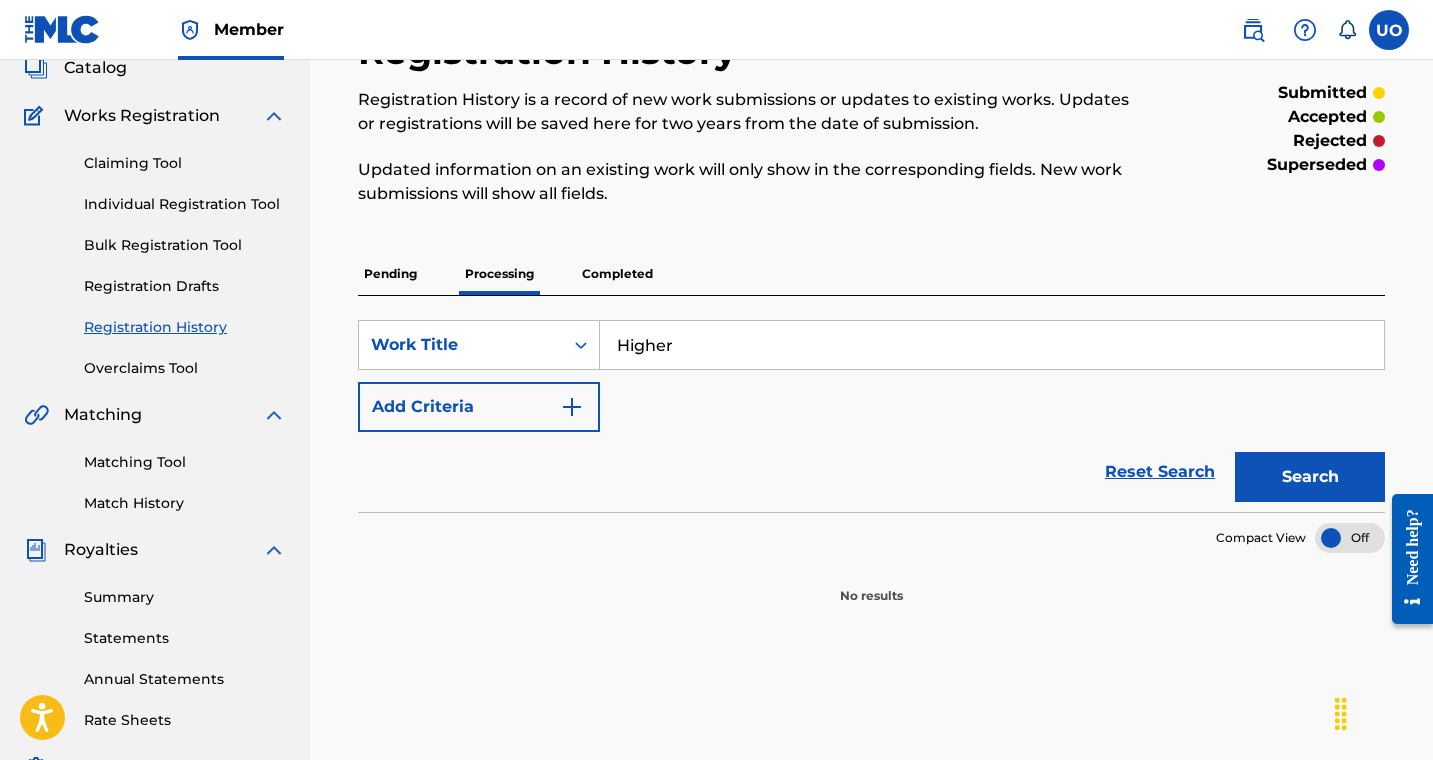 click on "Pending" at bounding box center [390, 274] 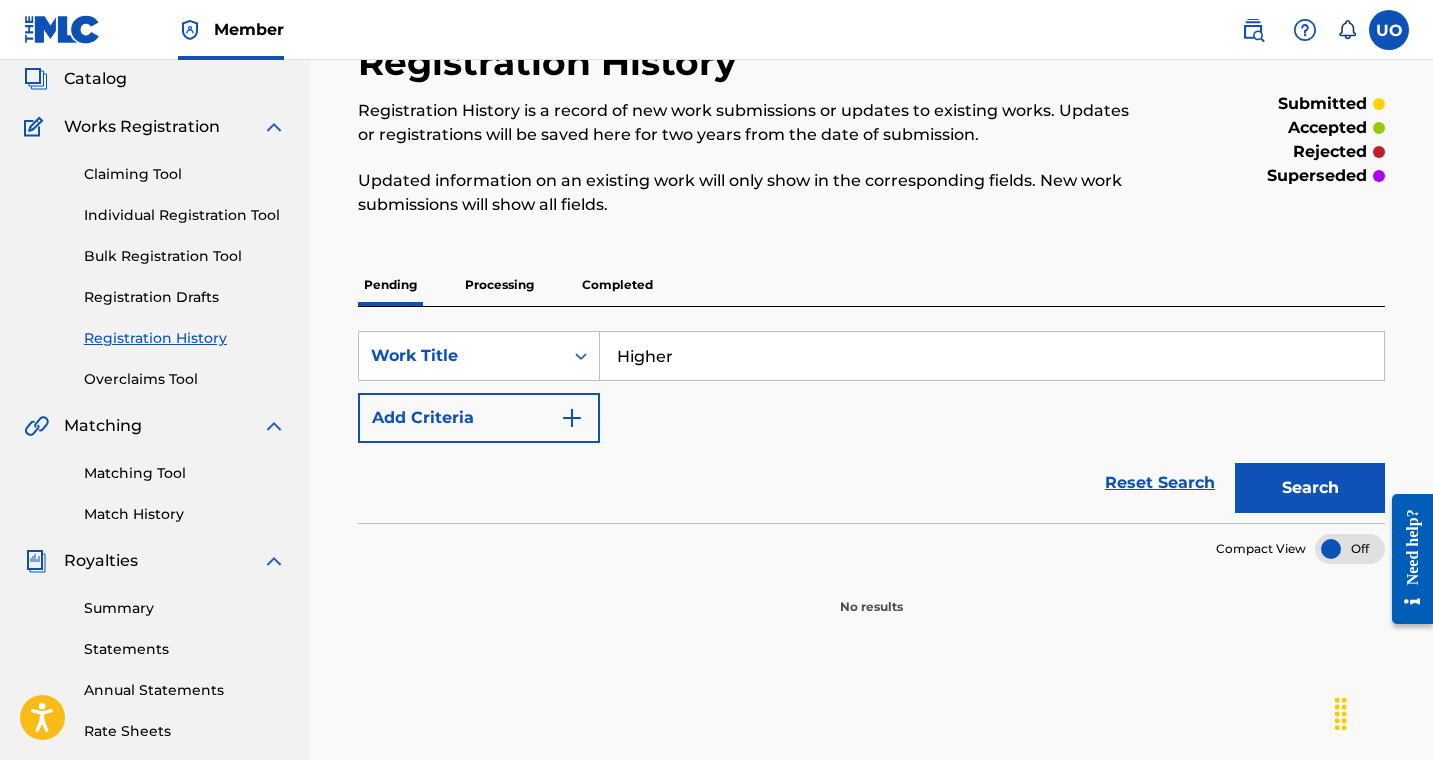 scroll, scrollTop: 179, scrollLeft: 0, axis: vertical 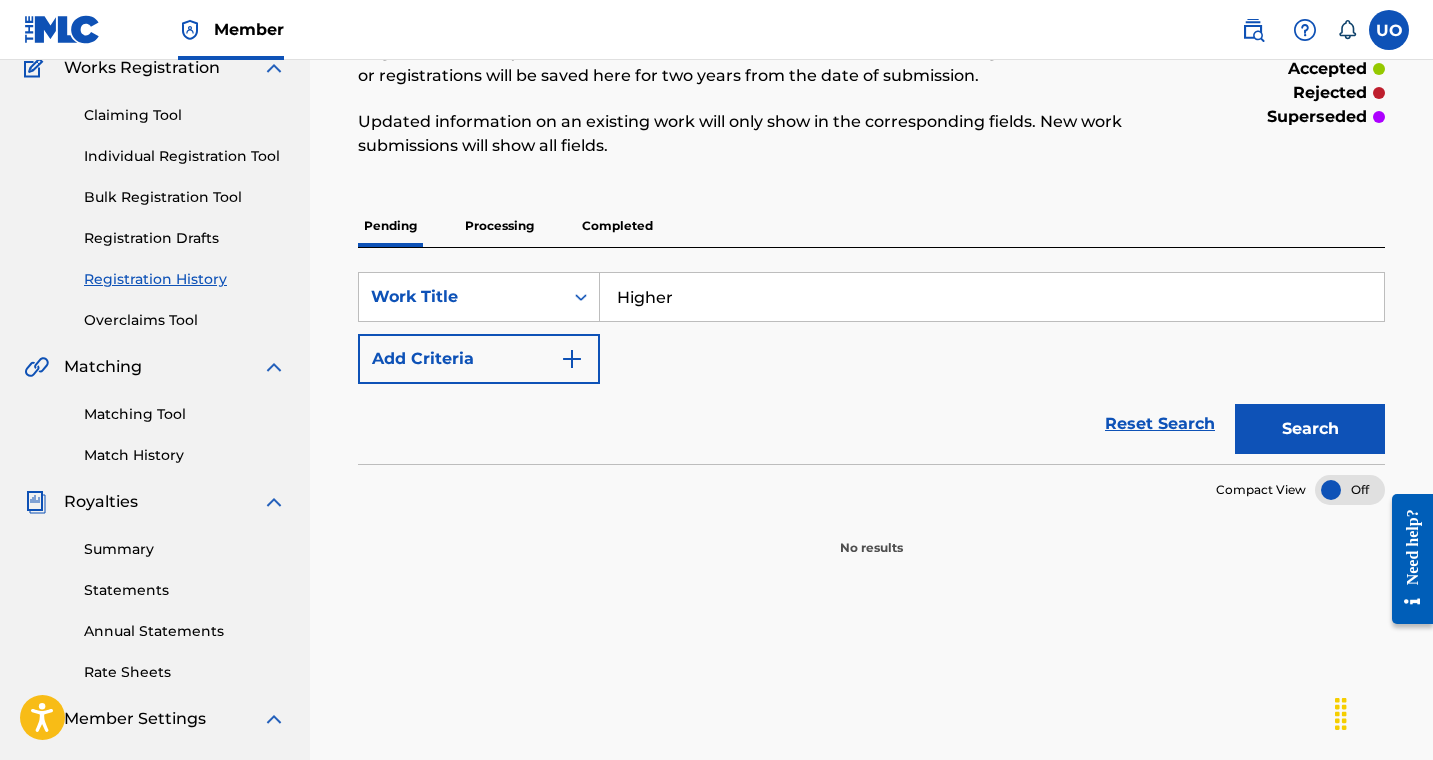click on "Processing" at bounding box center (499, 226) 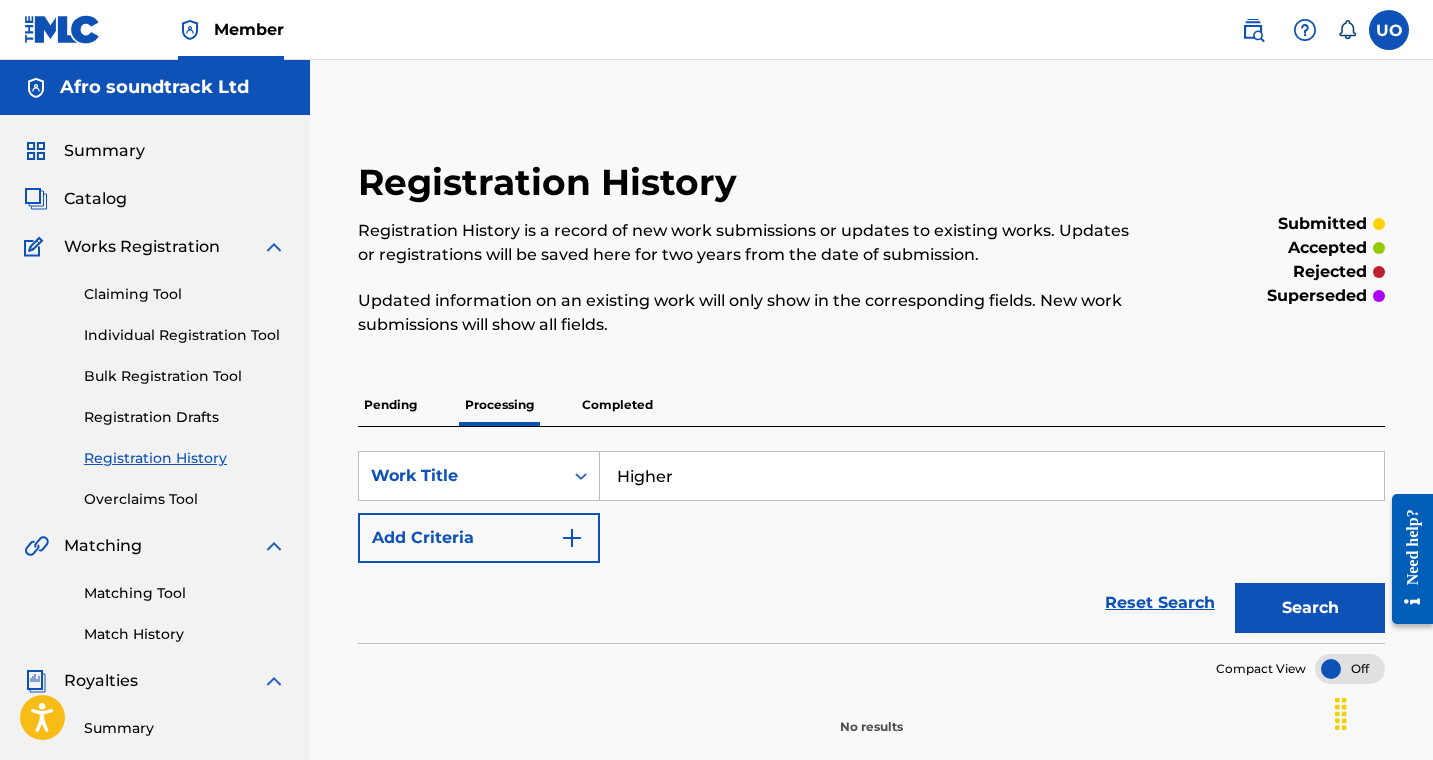 click on "Completed" at bounding box center (617, 405) 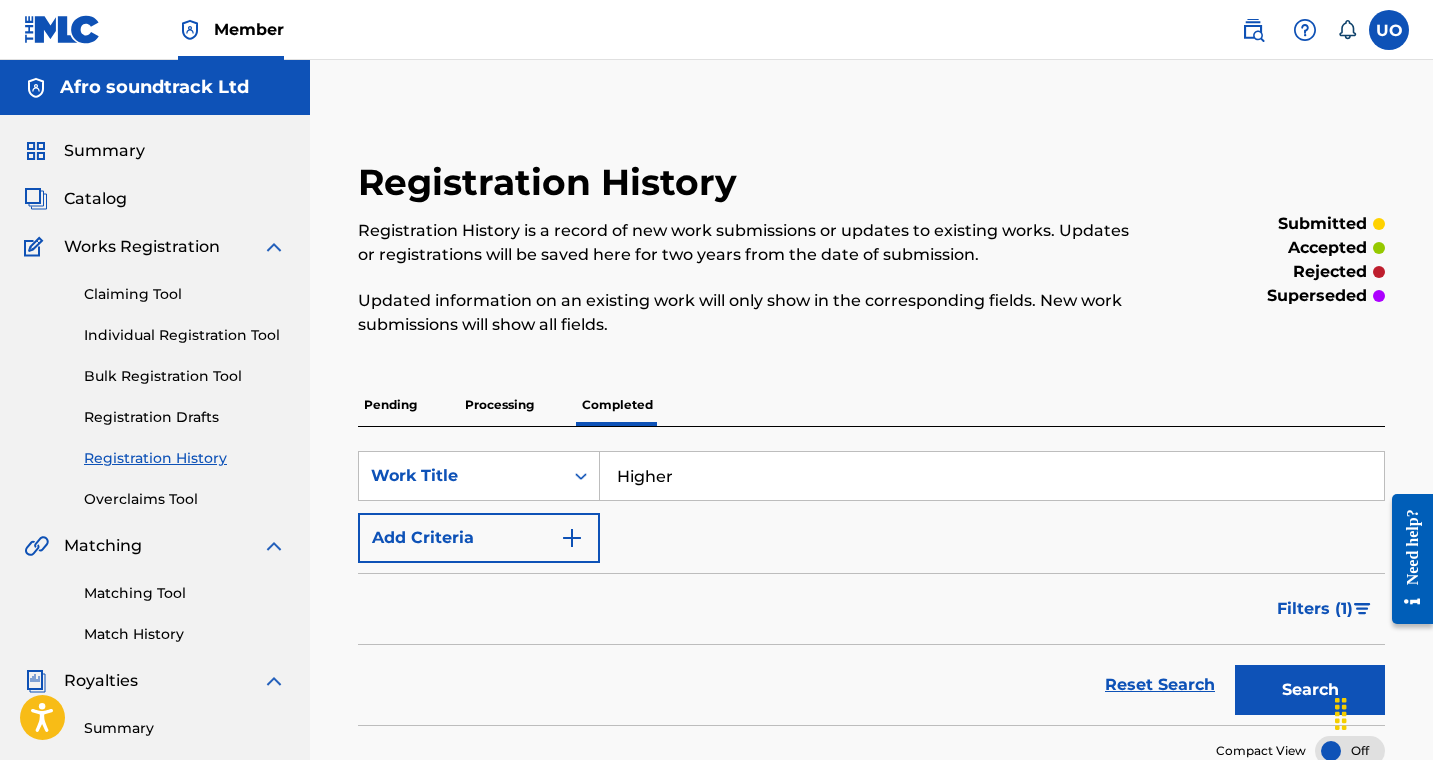 click on "Filters ( 1 )" at bounding box center [1315, 609] 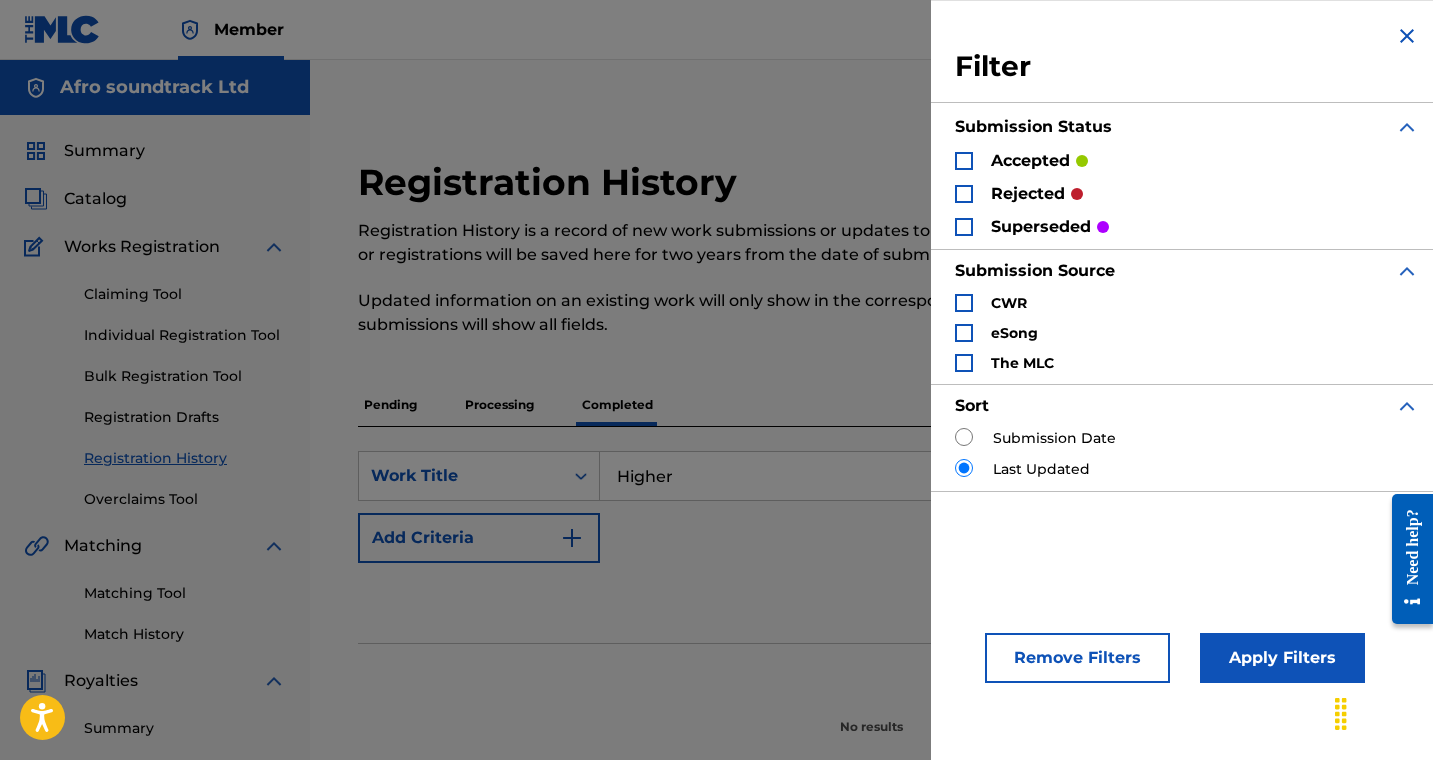 click at bounding box center [964, 194] 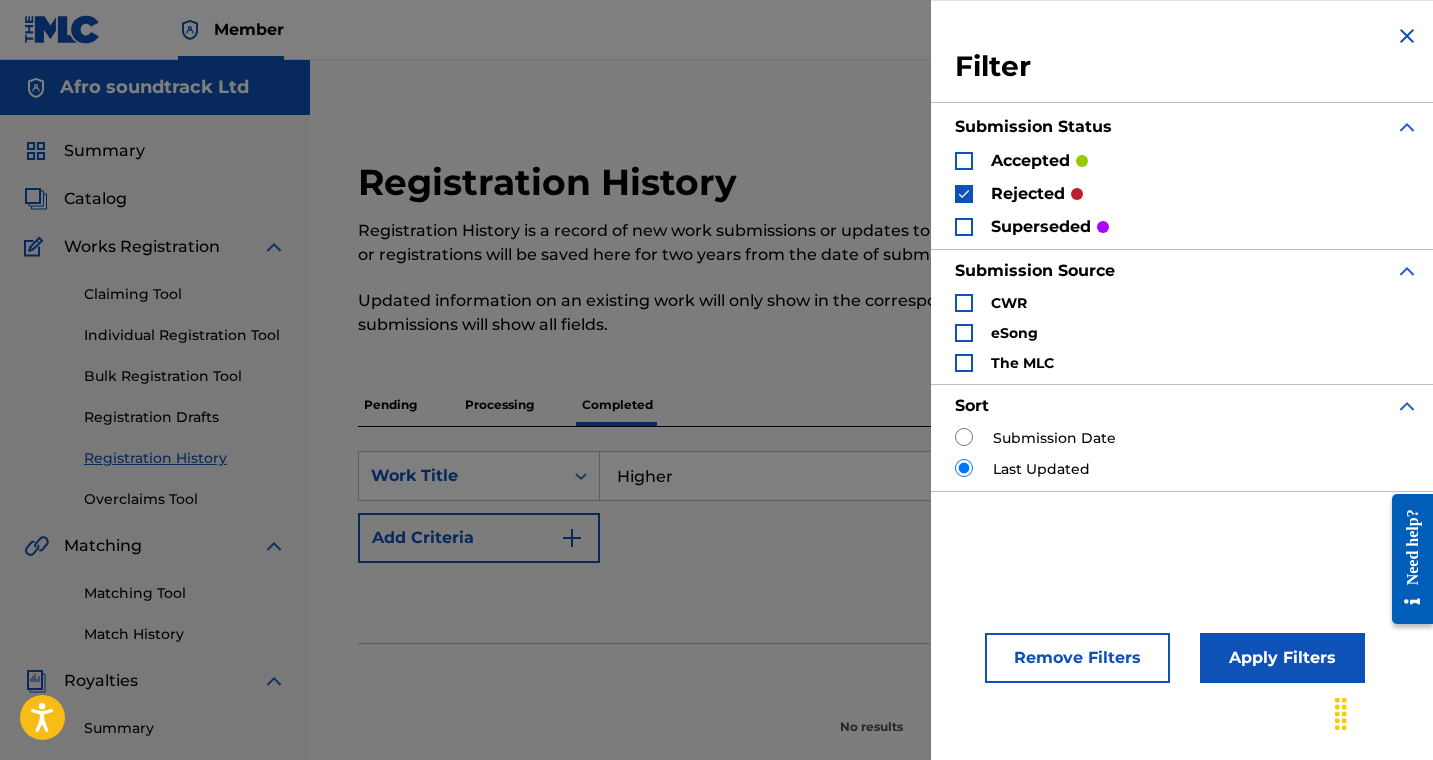 click on "Apply Filters" at bounding box center [1282, 658] 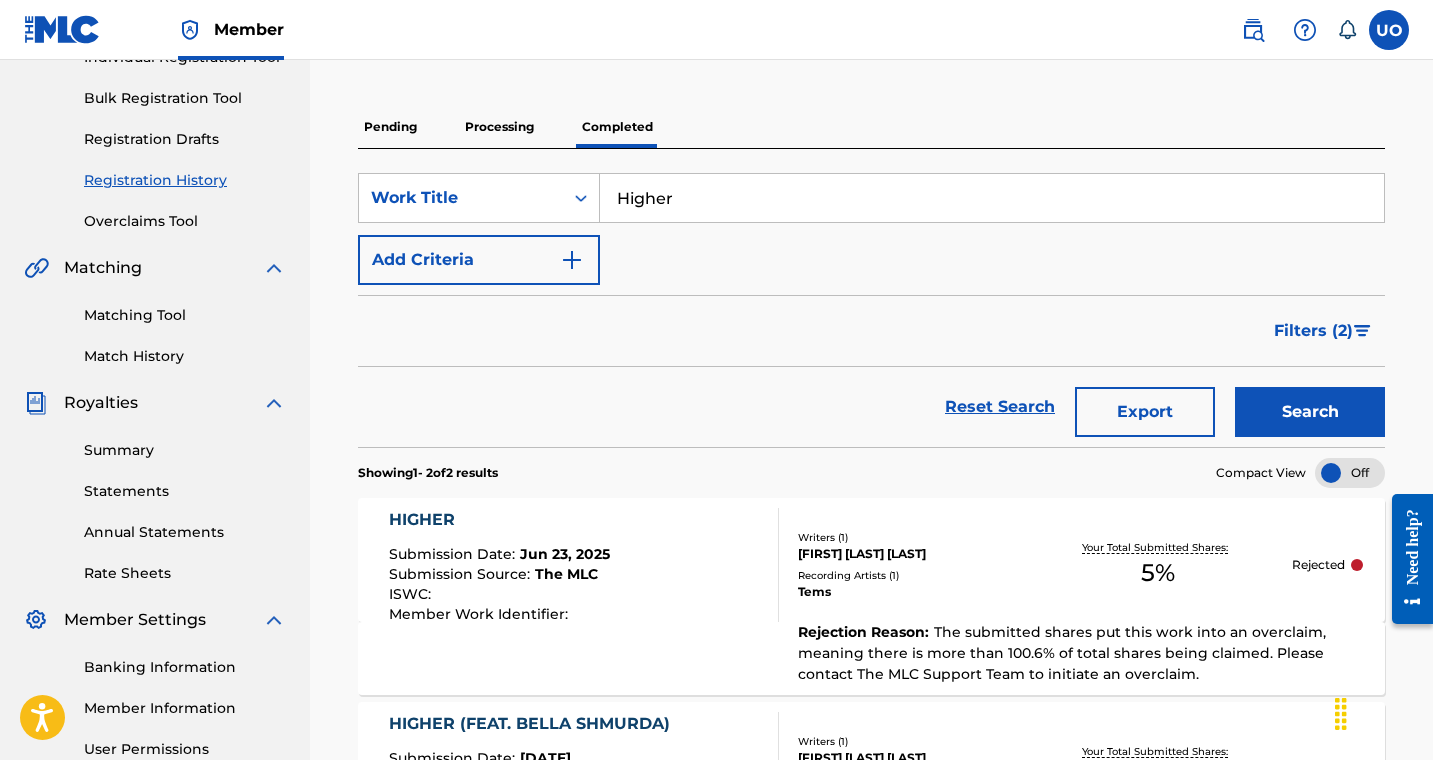 scroll, scrollTop: 242, scrollLeft: 0, axis: vertical 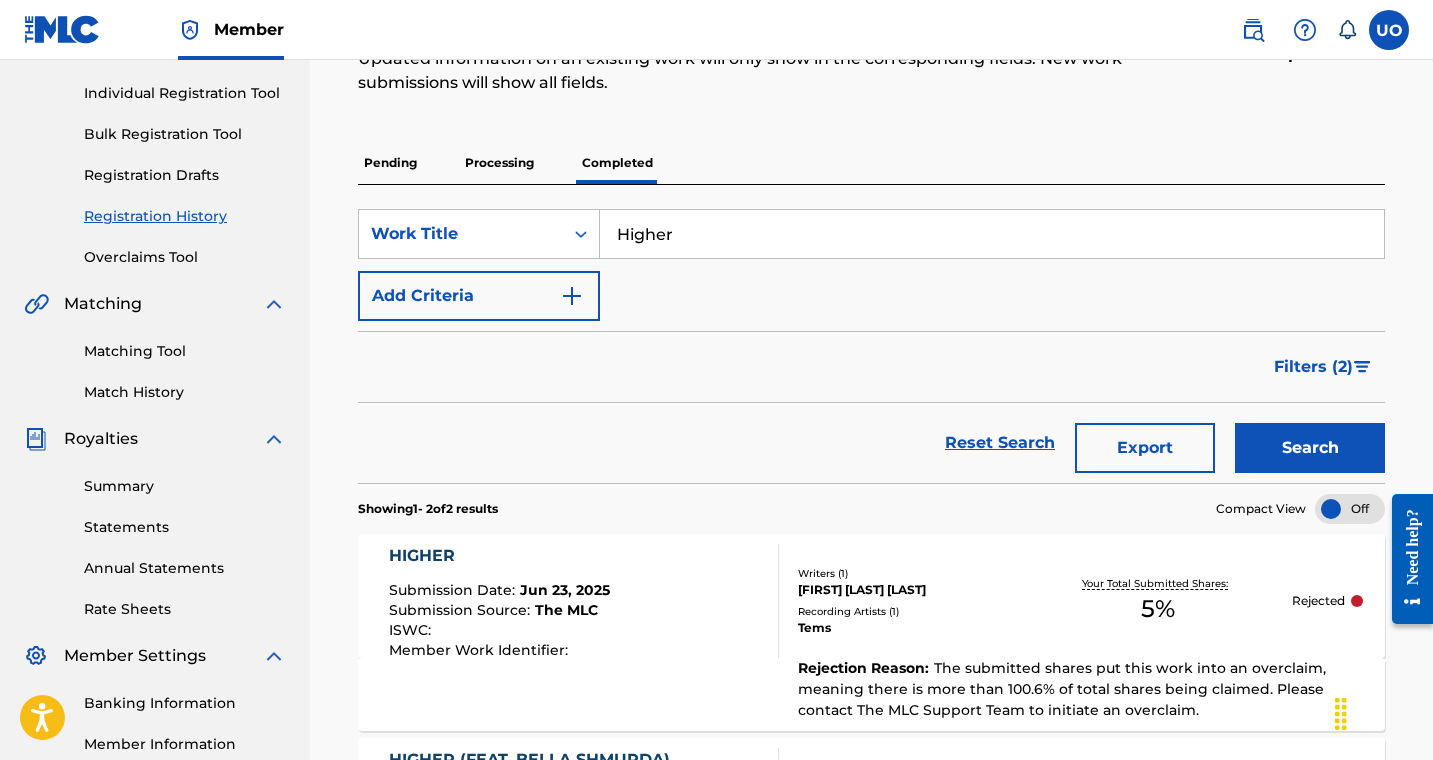 click at bounding box center (1362, 367) 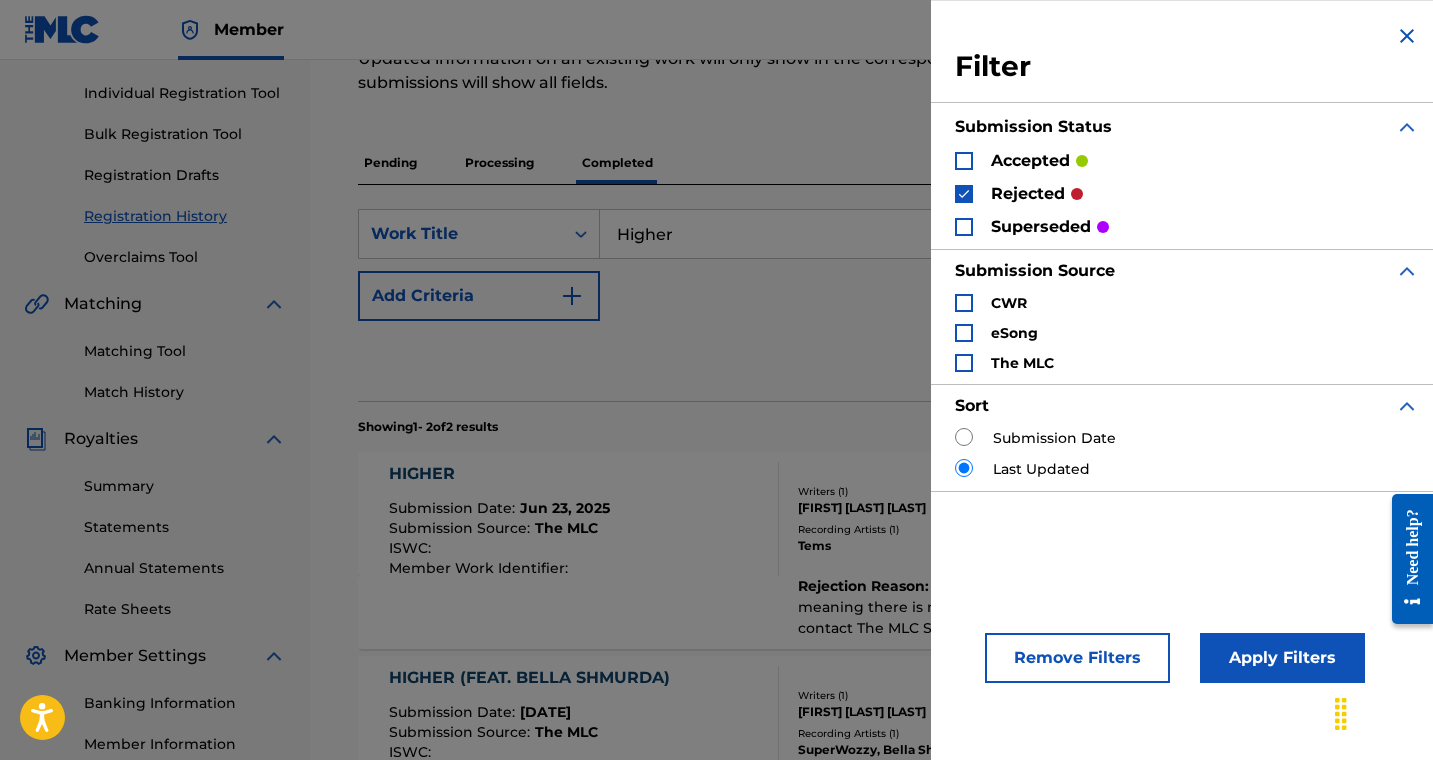 click at bounding box center [964, 161] 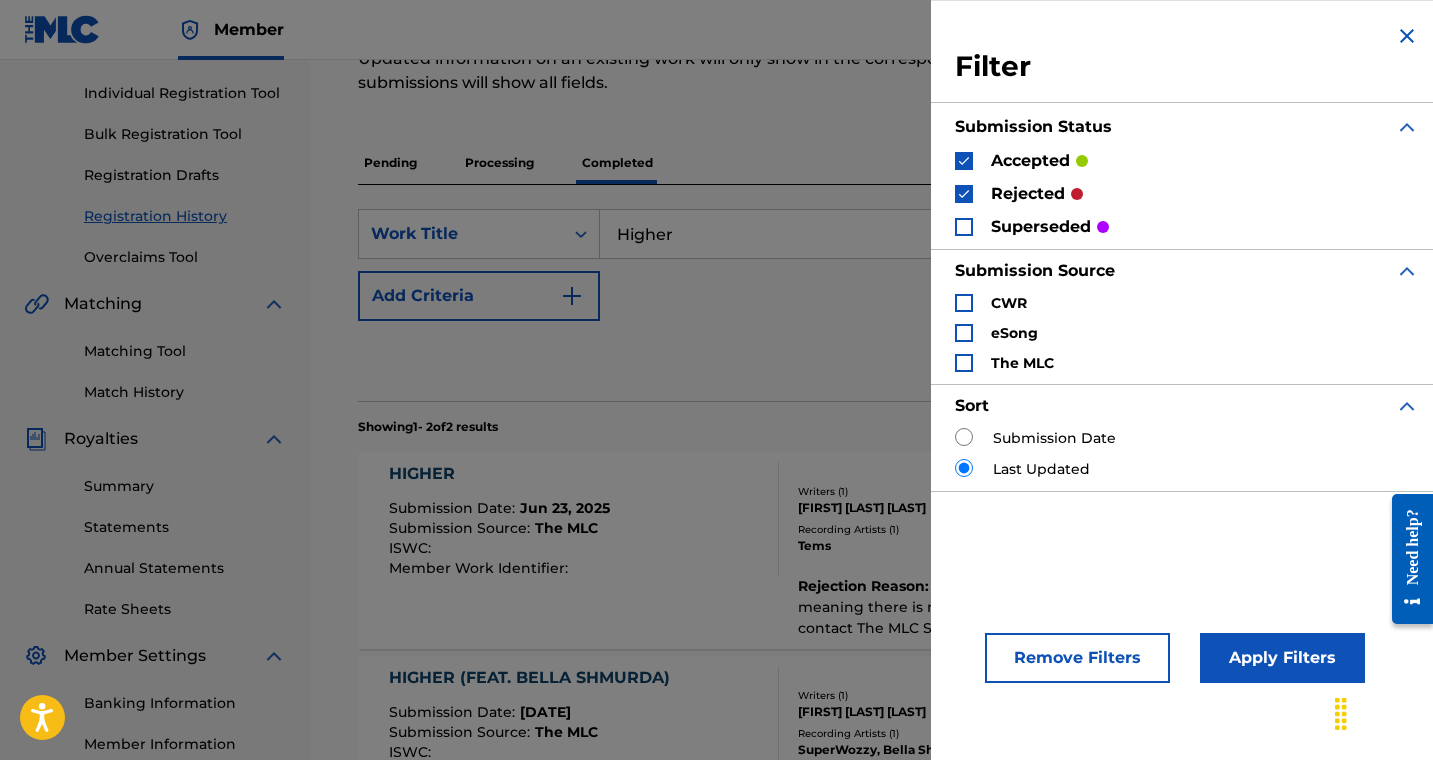 click at bounding box center (964, 227) 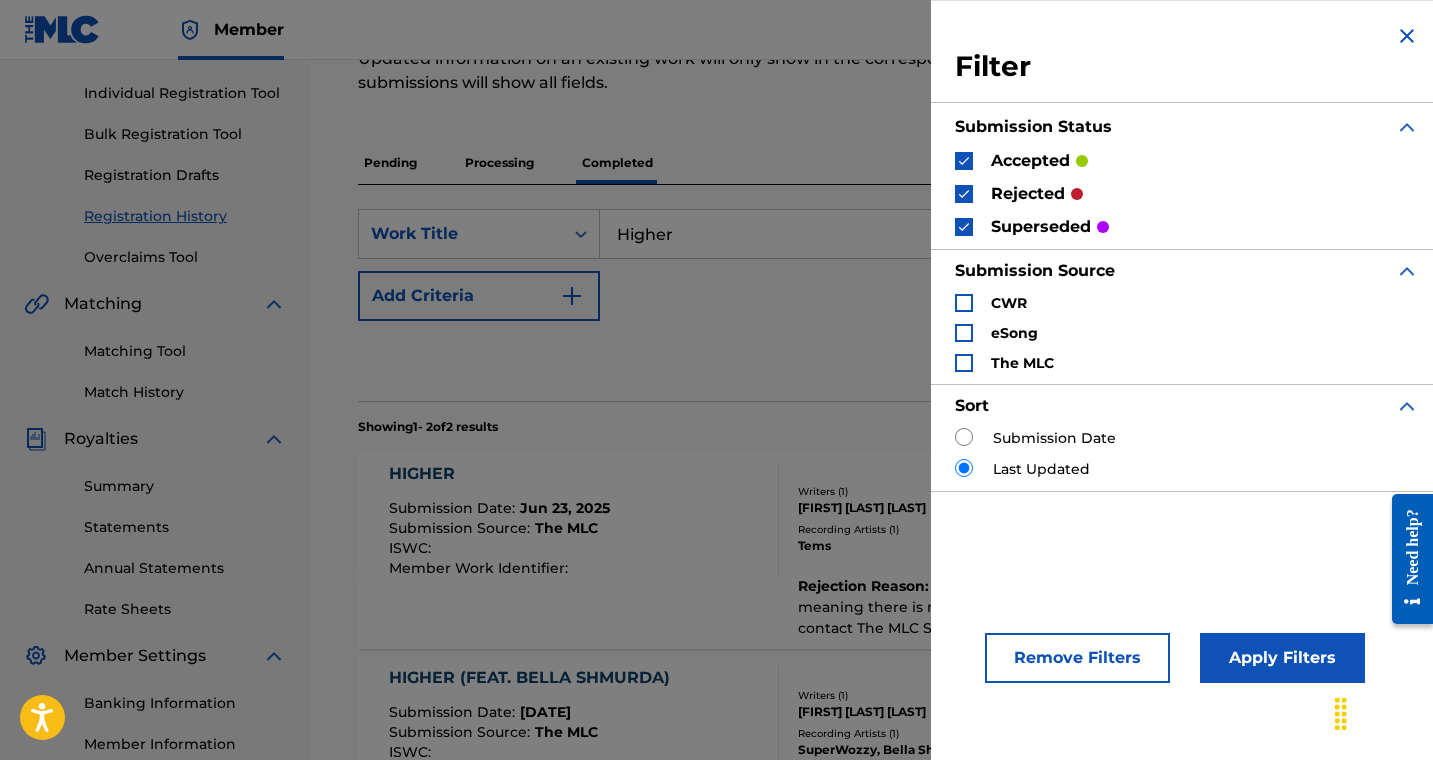 click on "Apply Filters" at bounding box center (1282, 658) 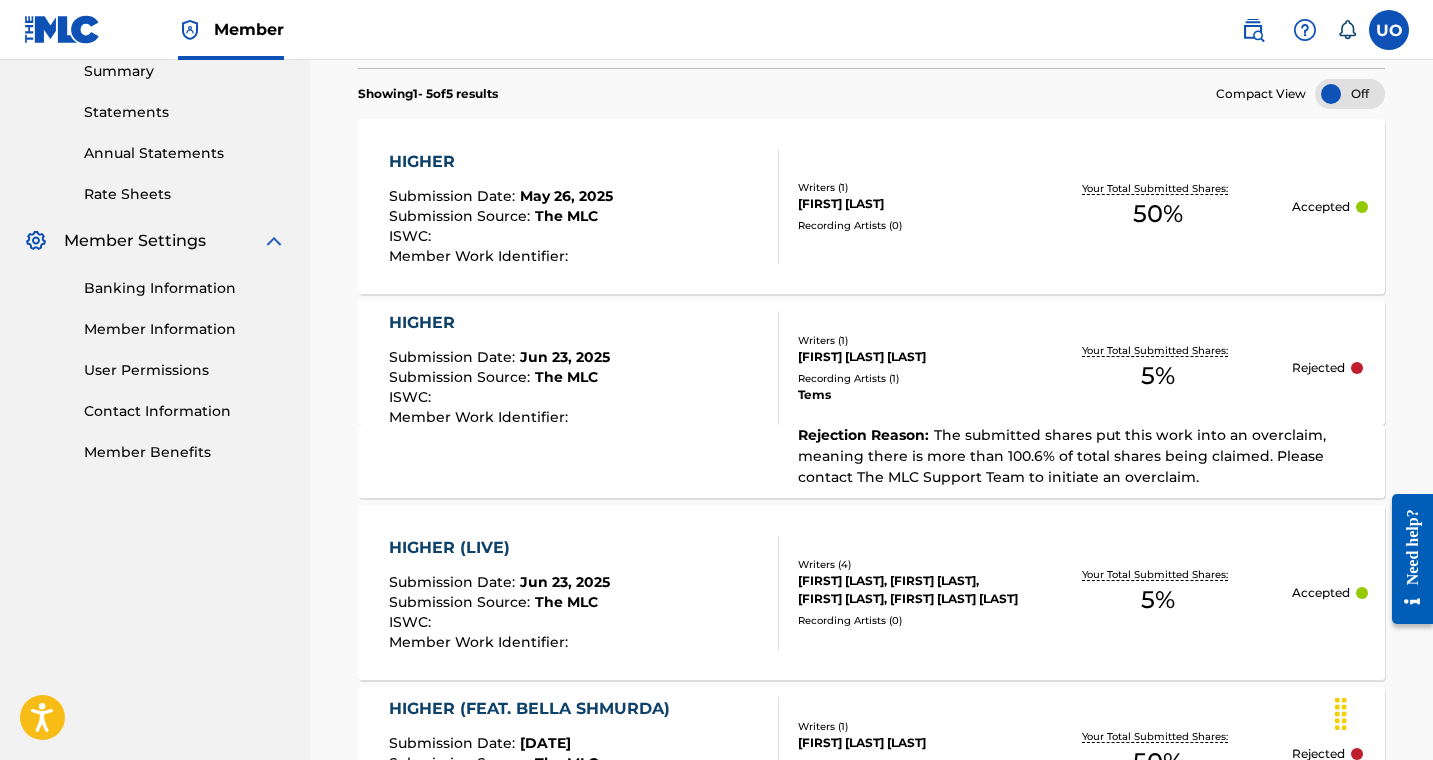 scroll, scrollTop: 623, scrollLeft: 0, axis: vertical 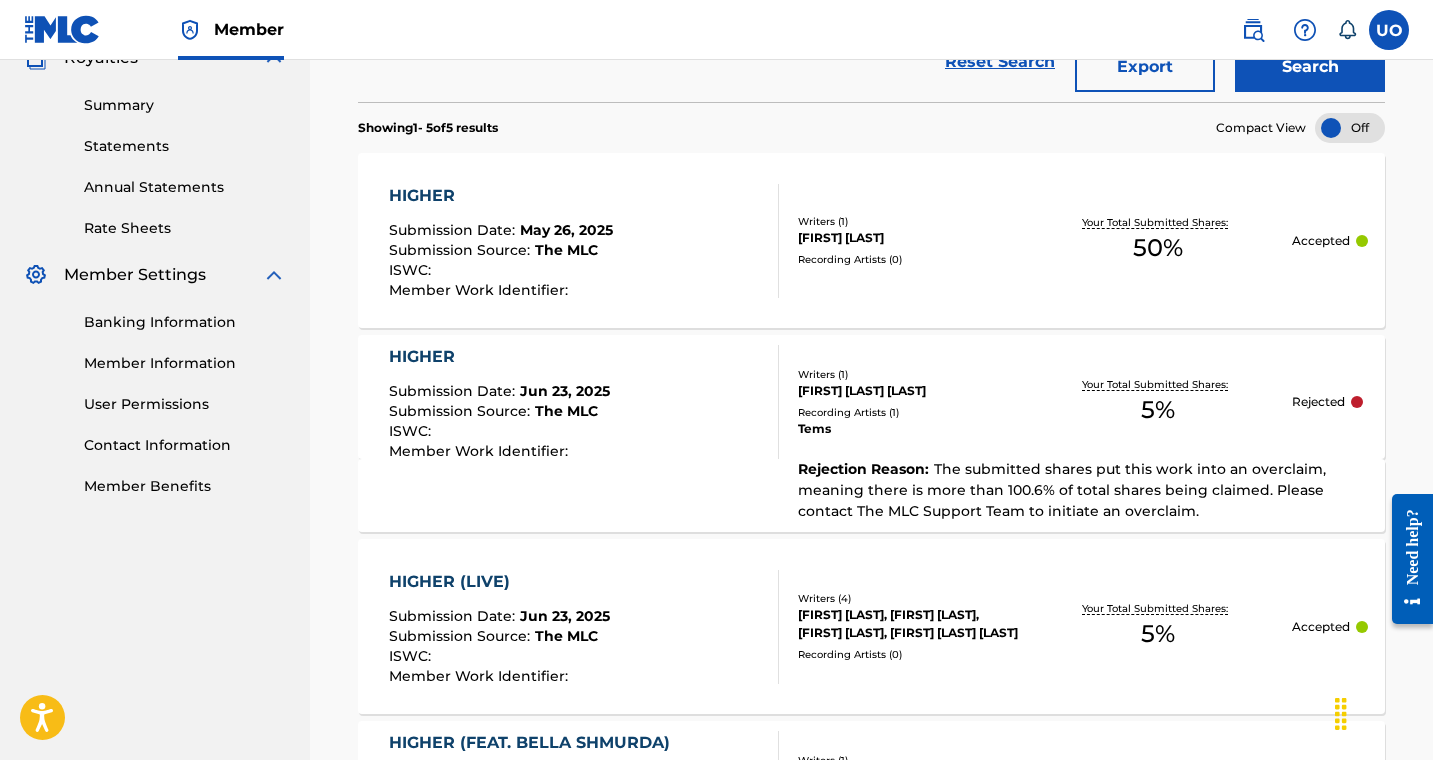 click on "HIGHER" at bounding box center [501, 196] 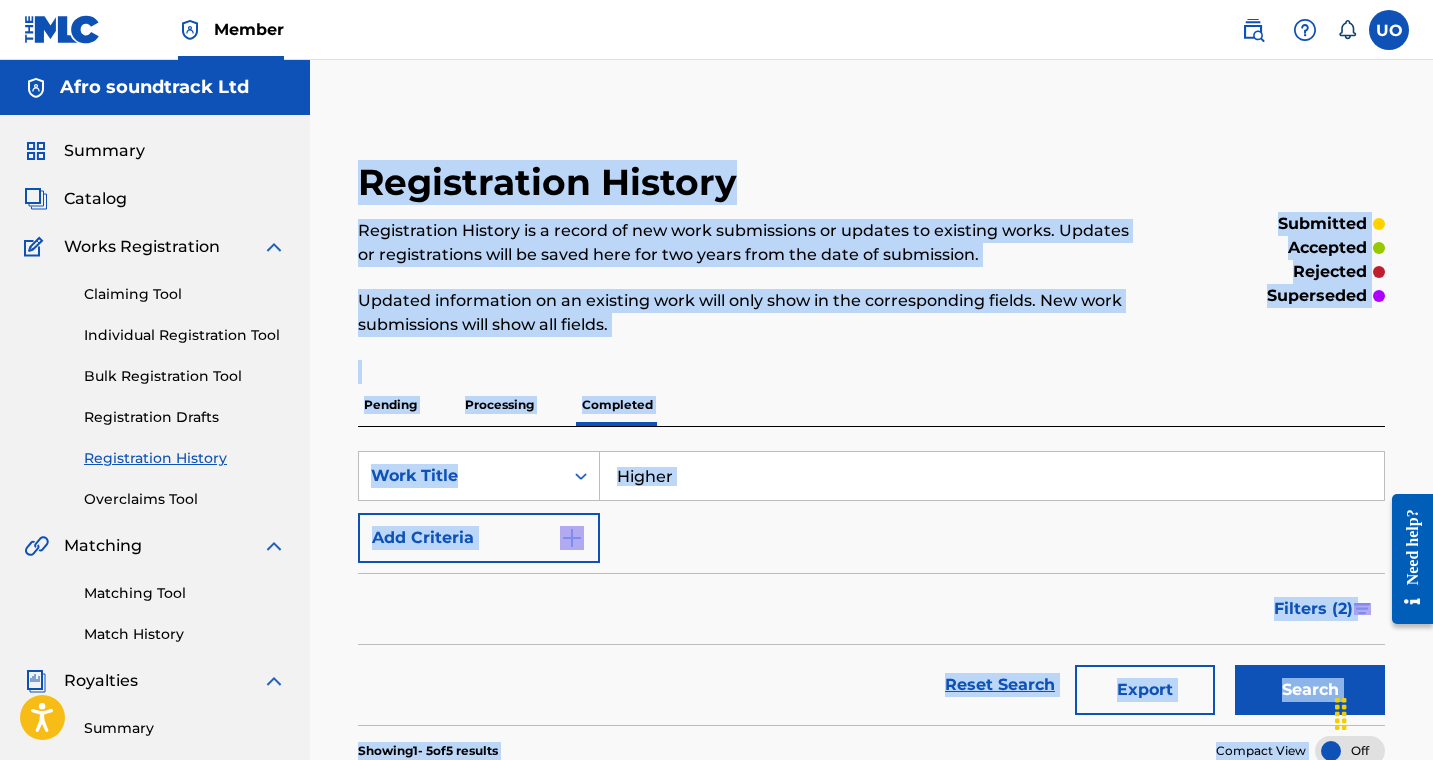 click on "Registration History Registration History is a record of new work submissions or updates to existing works. Updates or registrations will be saved here for two years from the date of submission. Updated information on an existing work will only show in the corresponding fields. New work submissions will show all fields.   submitted   accepted   rejected   superseded Pending Processing Completed SearchWithCriteriaa52c53b7-d92d-41fe-b9e5-367fcf782d8e Work Title Higher Add Criteria Filter Submission Status   accepted   rejected   superseded Submission Source  CWR   eSong   The MLC  Sort Submission Date Last Updated Remove Filters Apply Filters Filters ( 2 ) Reset Search Export Search Showing  1  -   5  of  5   results   Compact View HIGHER Submission Date : May 26, 2025 Submission Source : The MLC ISWC : Member Work Identifier : Writers ( 1 ) AKINBIYI ABIOLA AHMED Recording Artists ( 0 ) Your Total Submitted Shares: 50 %   Accepted HIGHER Submission Date : Jun 23, 2025 Submission Source : The MLC ISWC : : 1 ) 1" at bounding box center (871, 979) 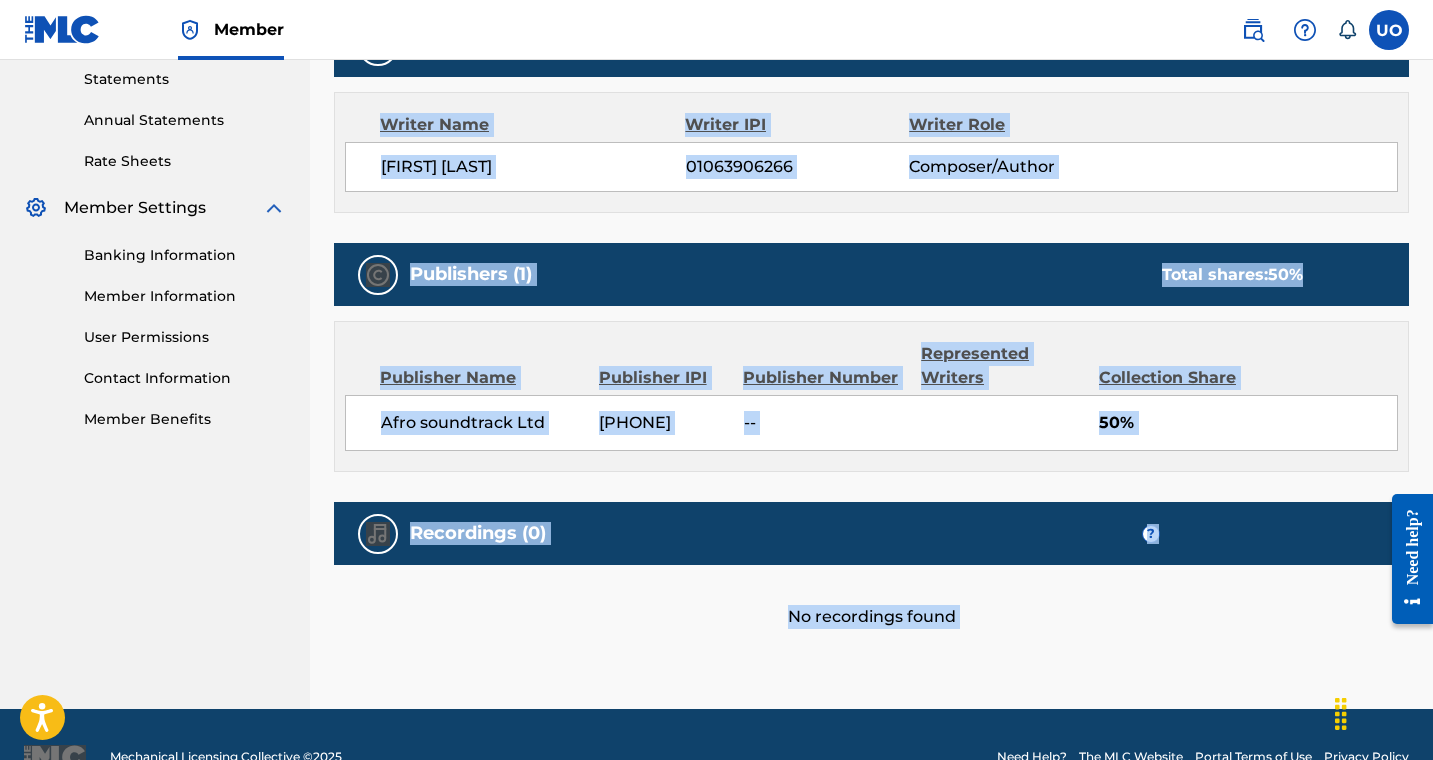scroll, scrollTop: 691, scrollLeft: 0, axis: vertical 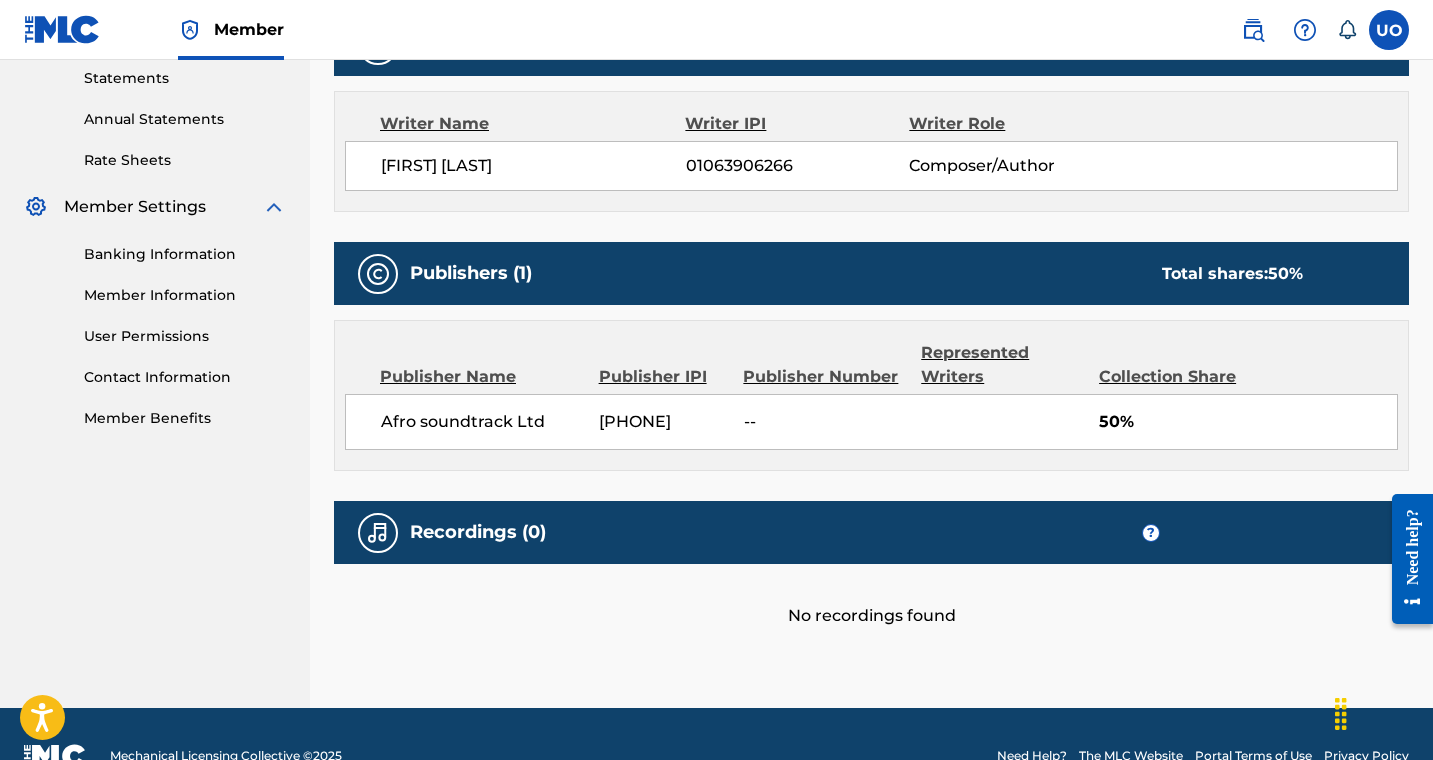 click on "Afro soundtrack Ltd 01243096175 -- 50%" at bounding box center [871, 422] 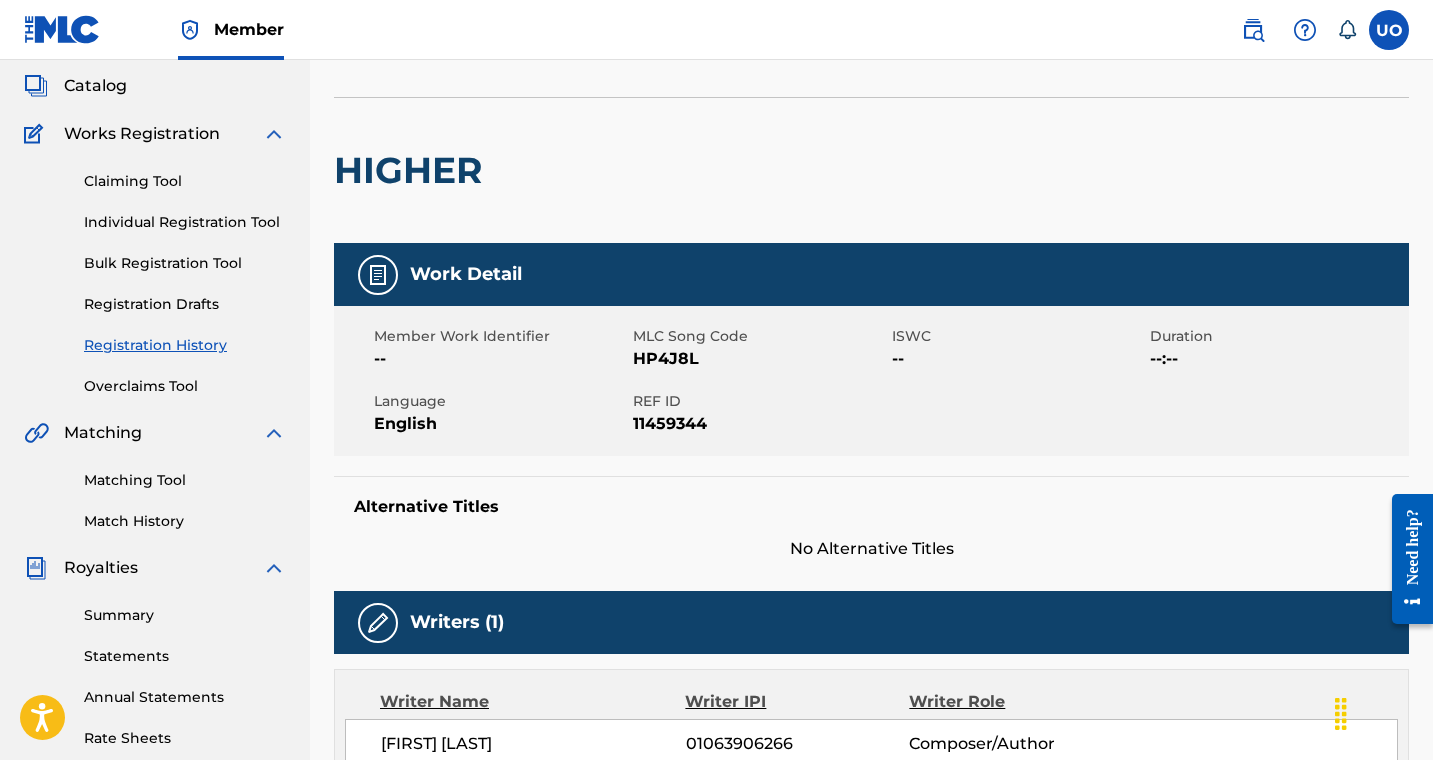 scroll, scrollTop: 0, scrollLeft: 0, axis: both 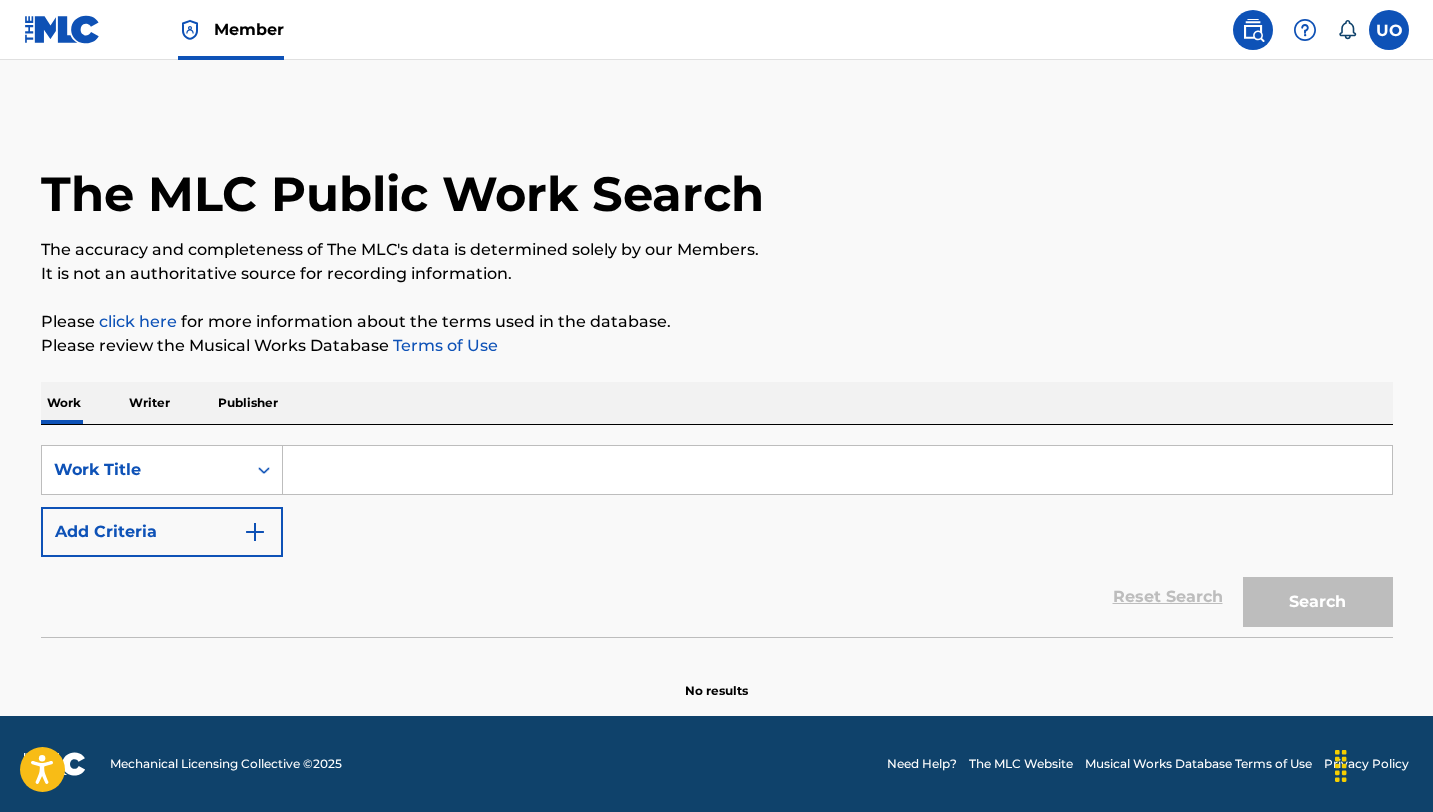 click on "Writer" at bounding box center [149, 403] 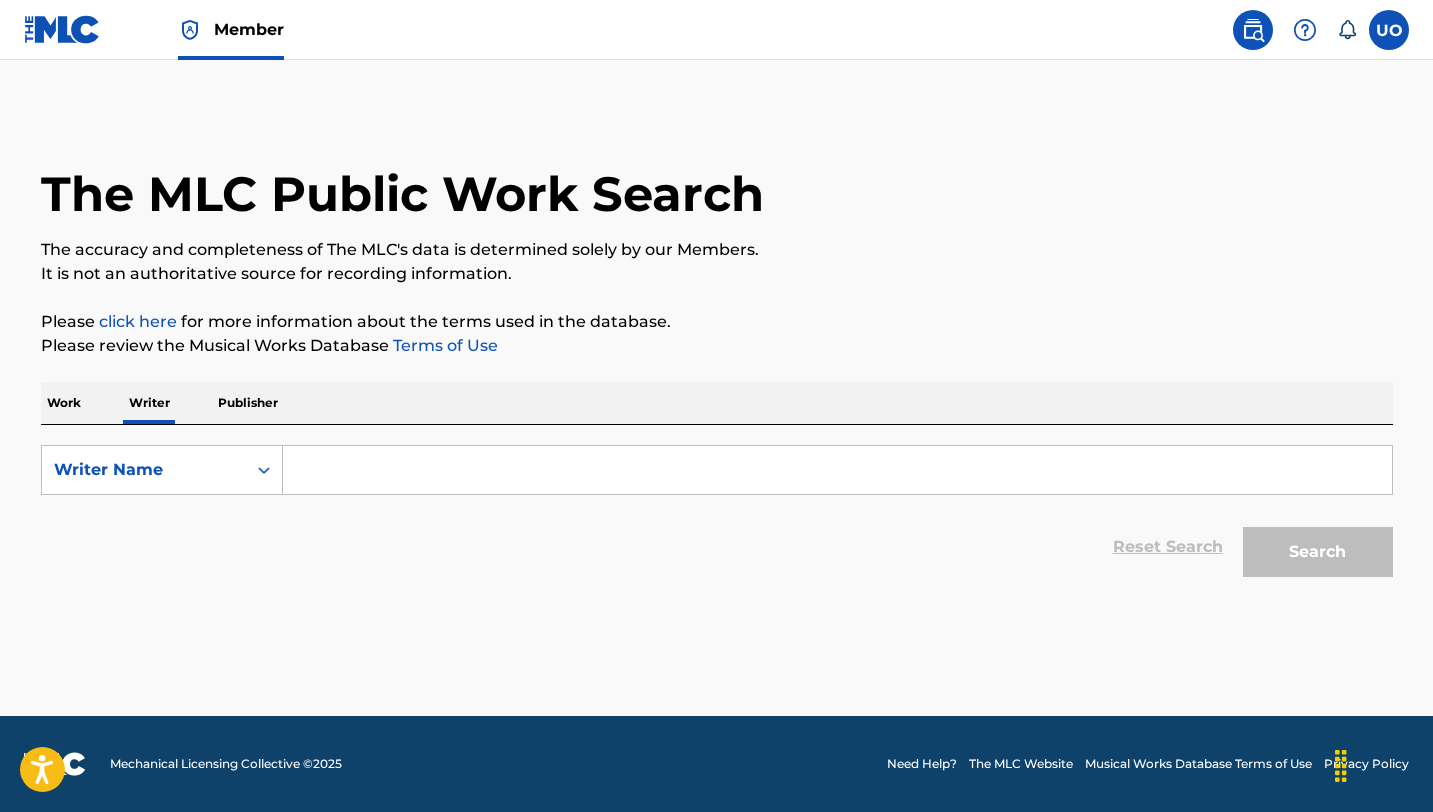 scroll, scrollTop: 0, scrollLeft: 0, axis: both 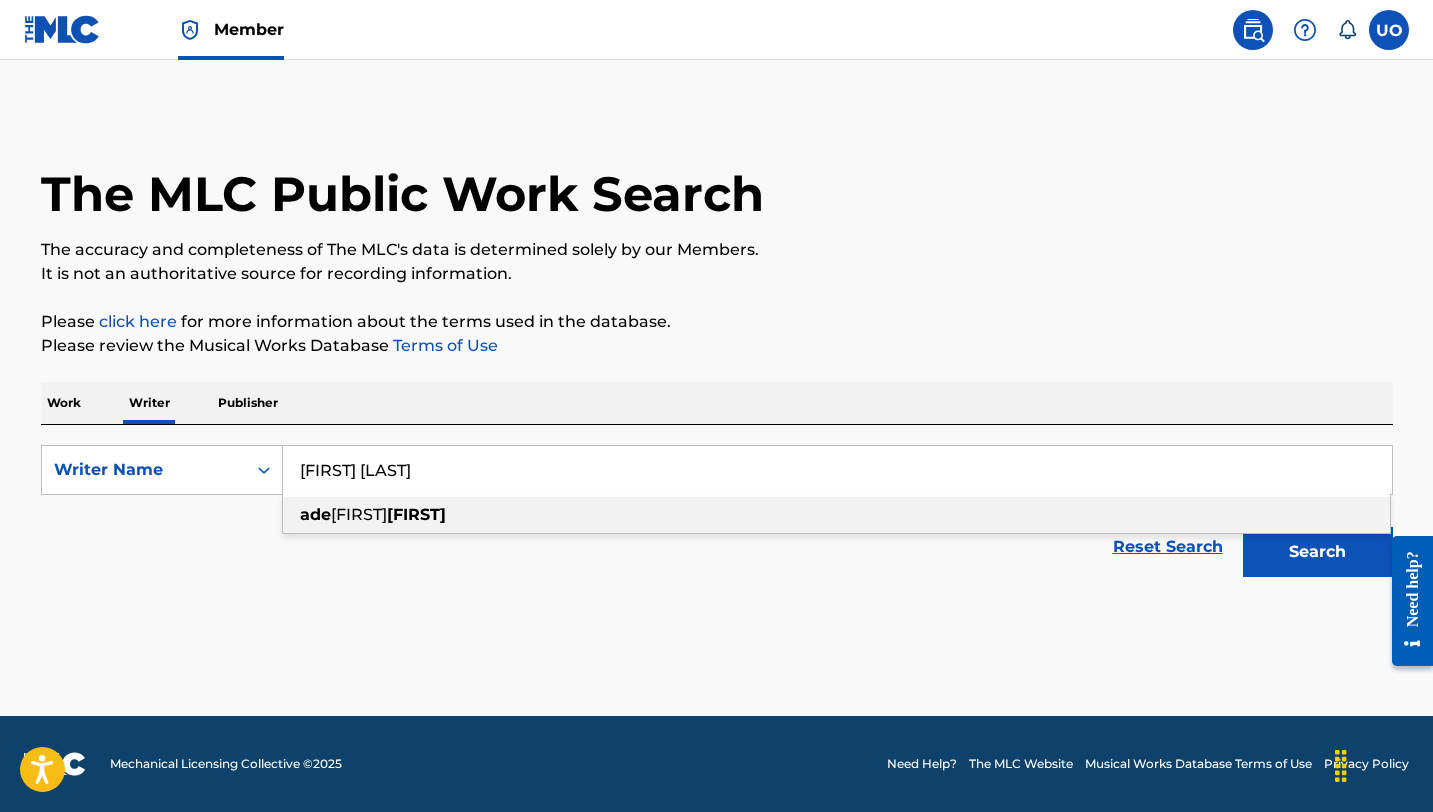 click on "[FIRST] [LAST] [LAST]" at bounding box center [836, 515] 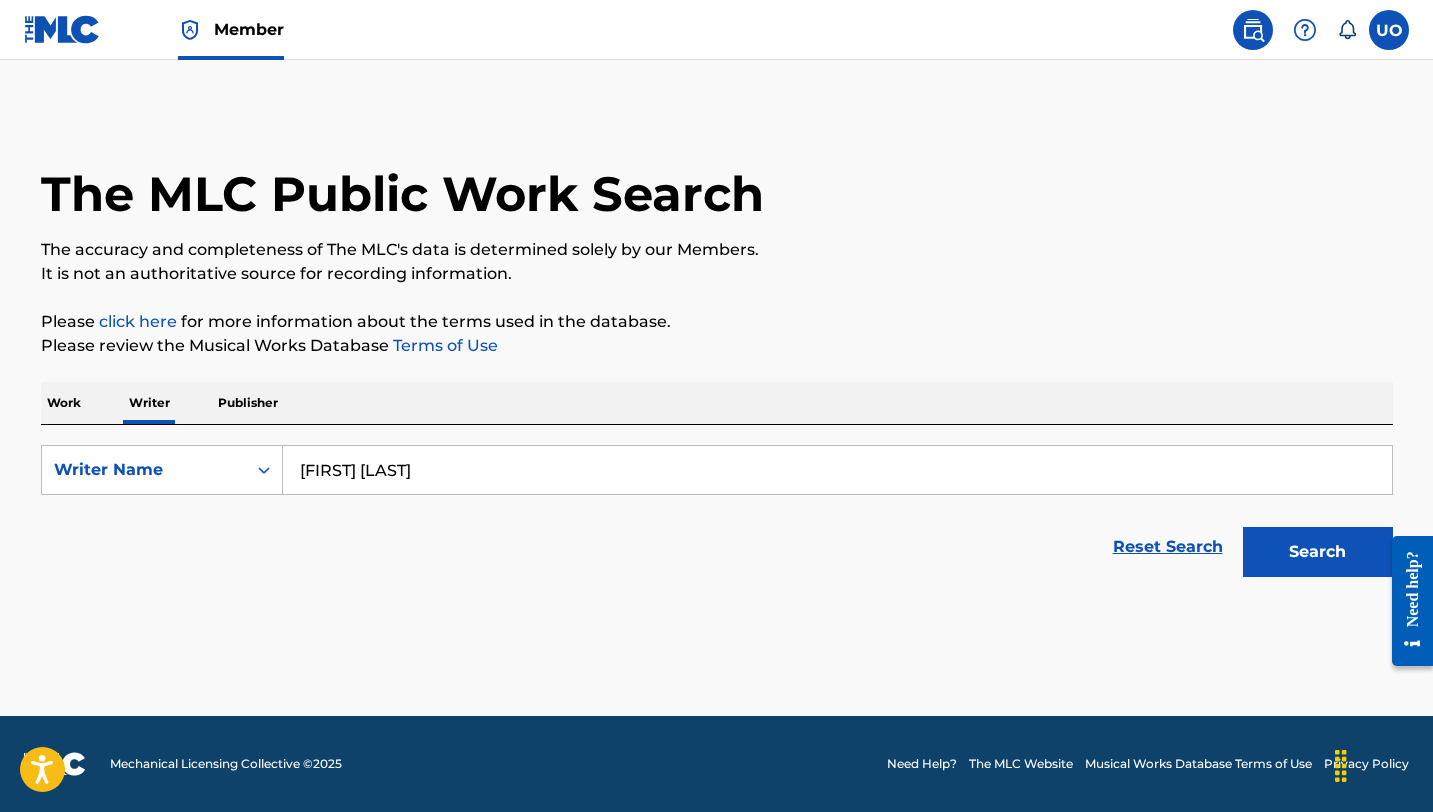 click on "Search" at bounding box center [1318, 552] 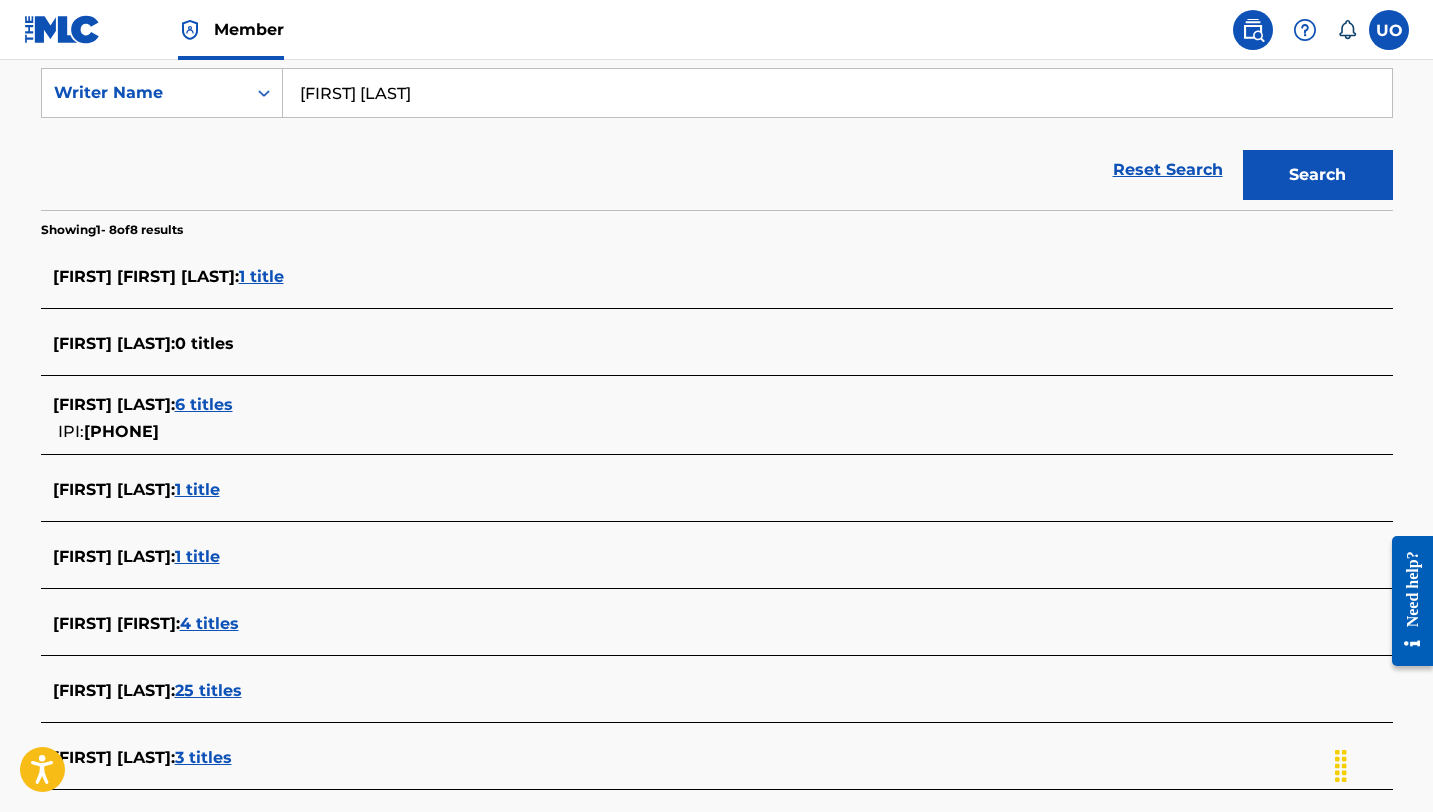 scroll, scrollTop: 381, scrollLeft: 0, axis: vertical 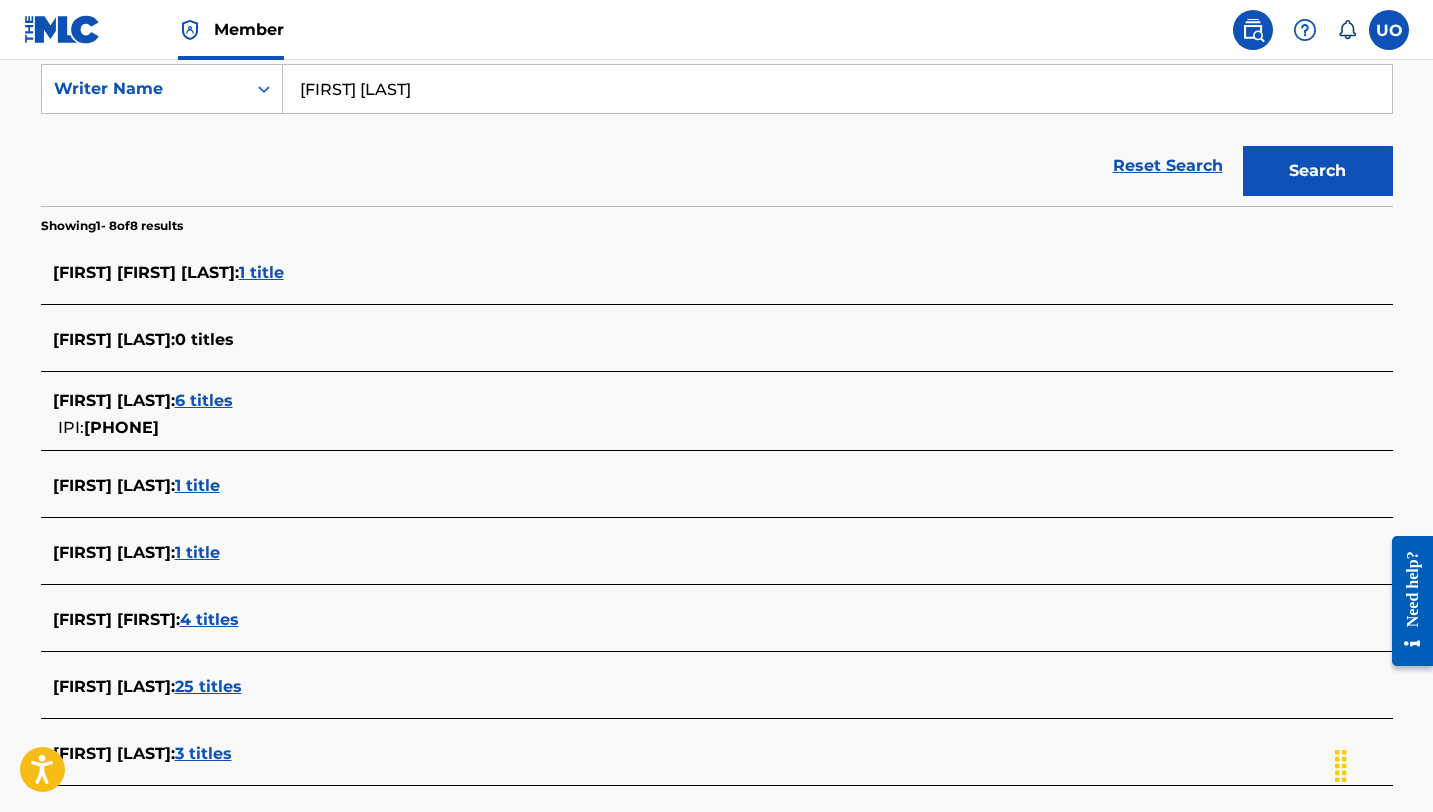 click on "25 titles" at bounding box center [208, 686] 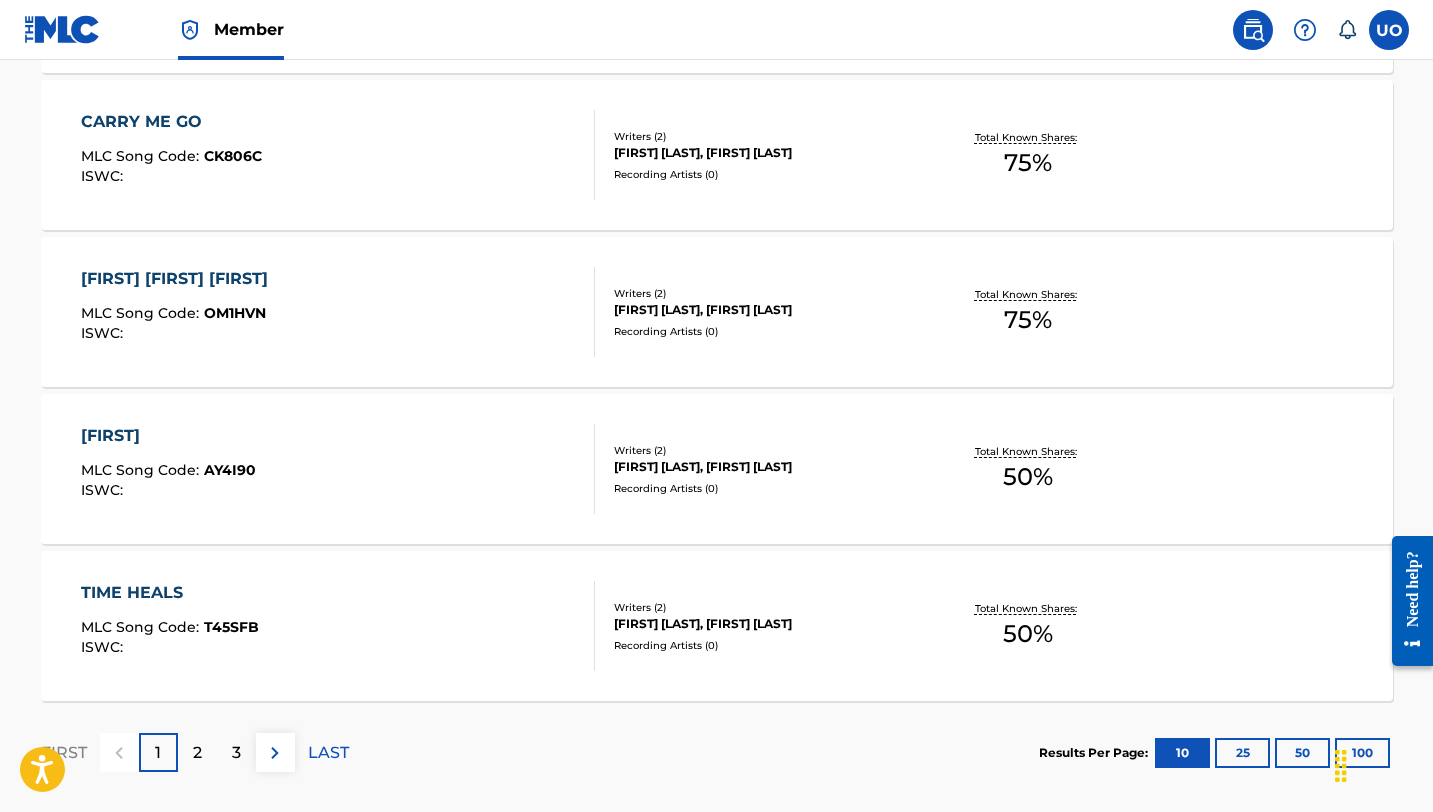 scroll, scrollTop: 1636, scrollLeft: 0, axis: vertical 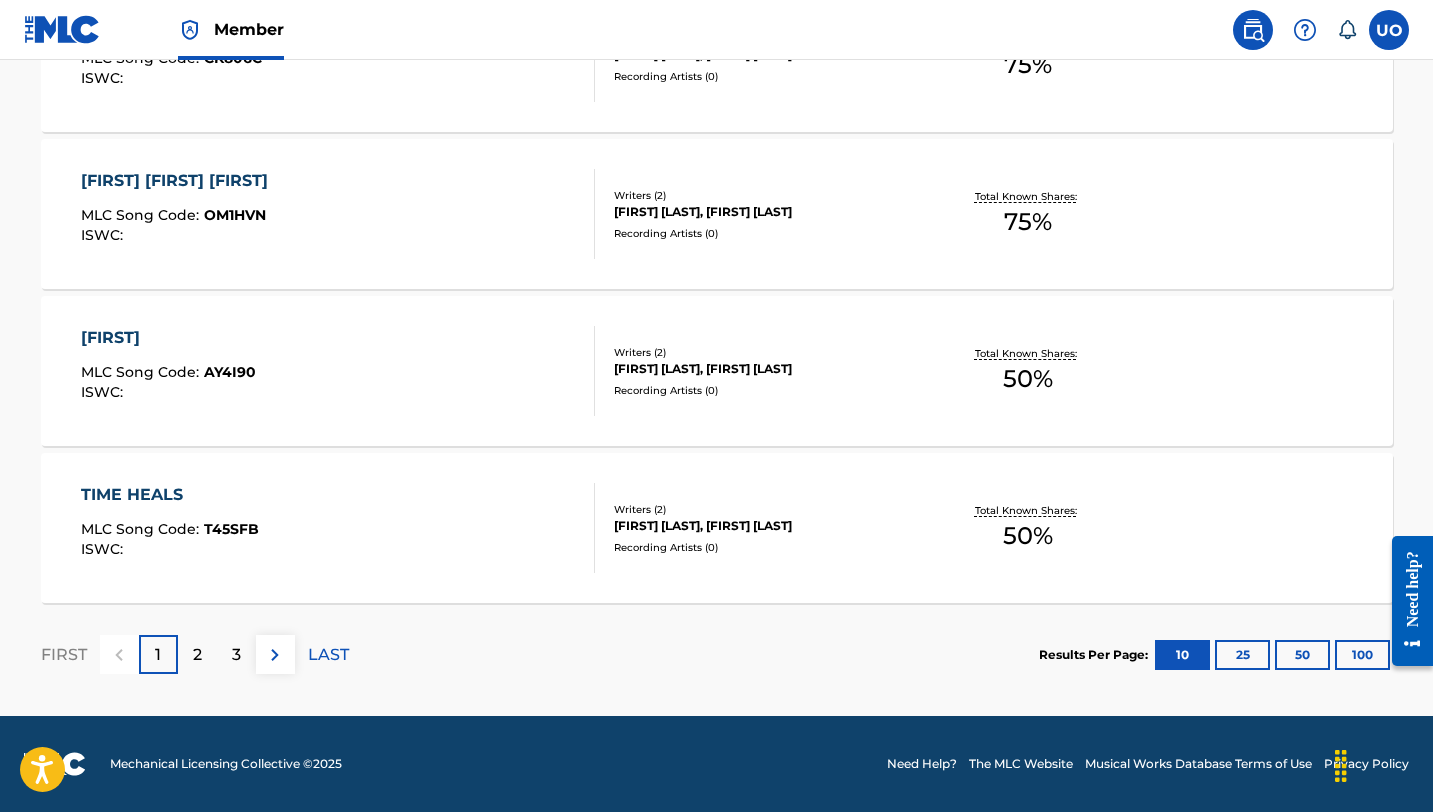 click on "2" at bounding box center (197, 654) 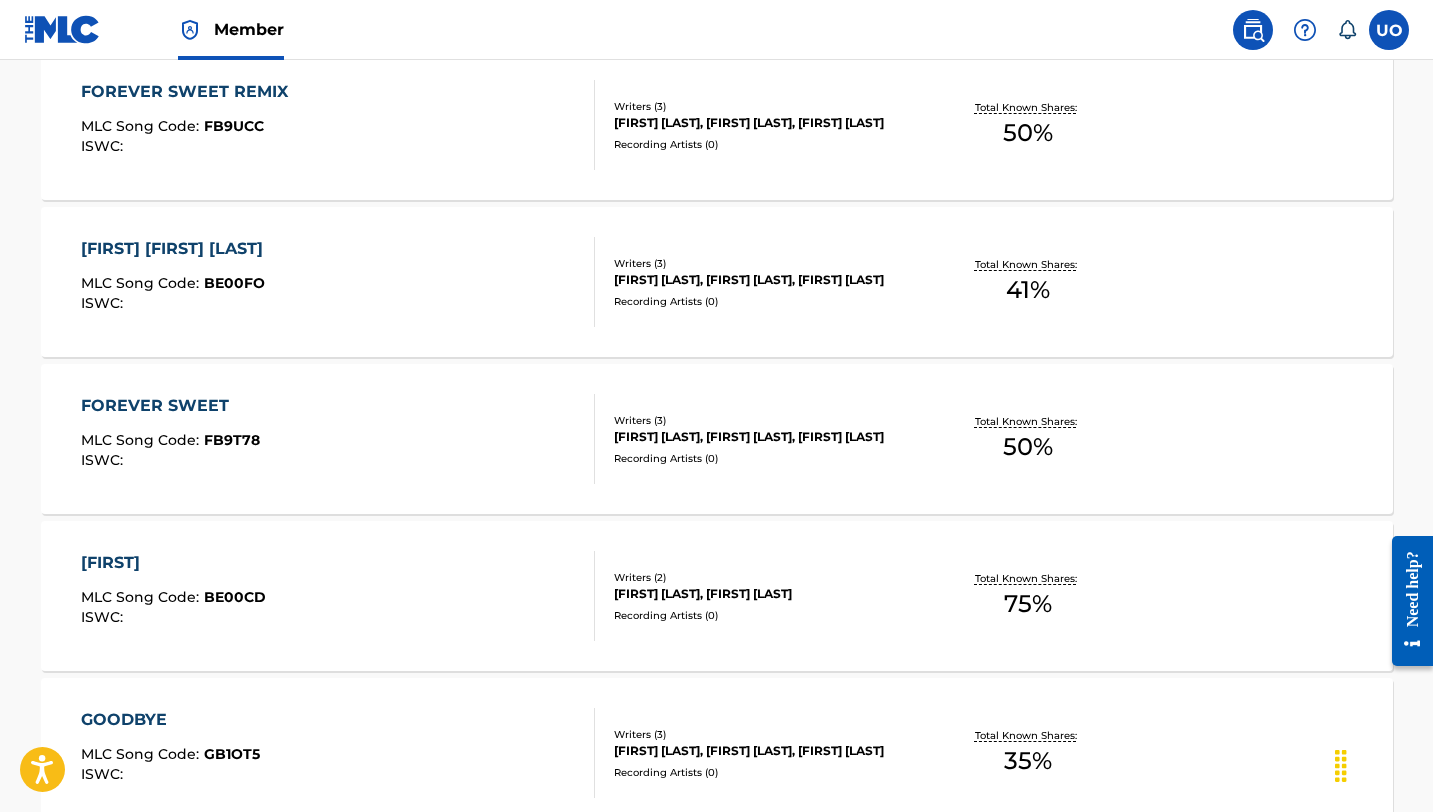 scroll, scrollTop: 628, scrollLeft: 0, axis: vertical 